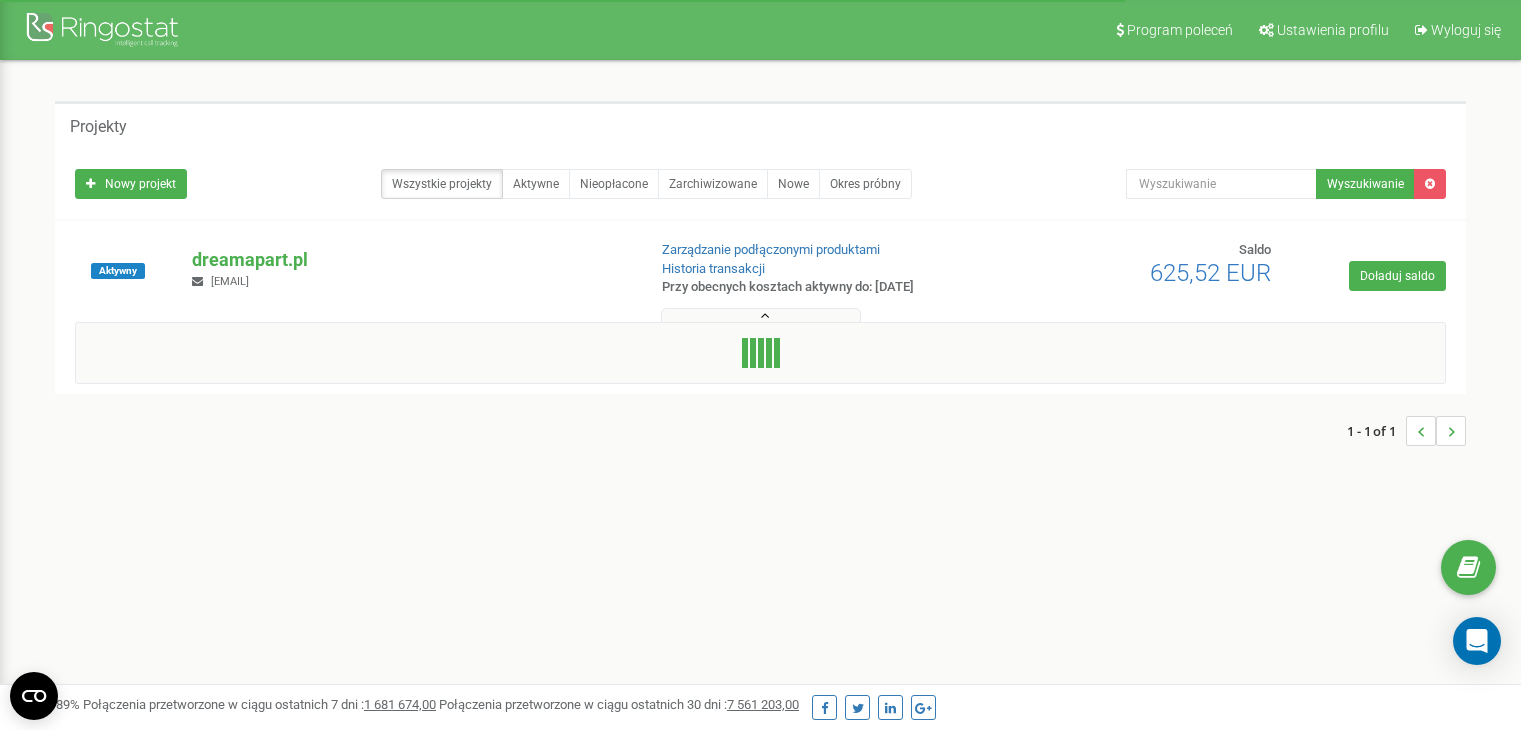 scroll, scrollTop: 0, scrollLeft: 0, axis: both 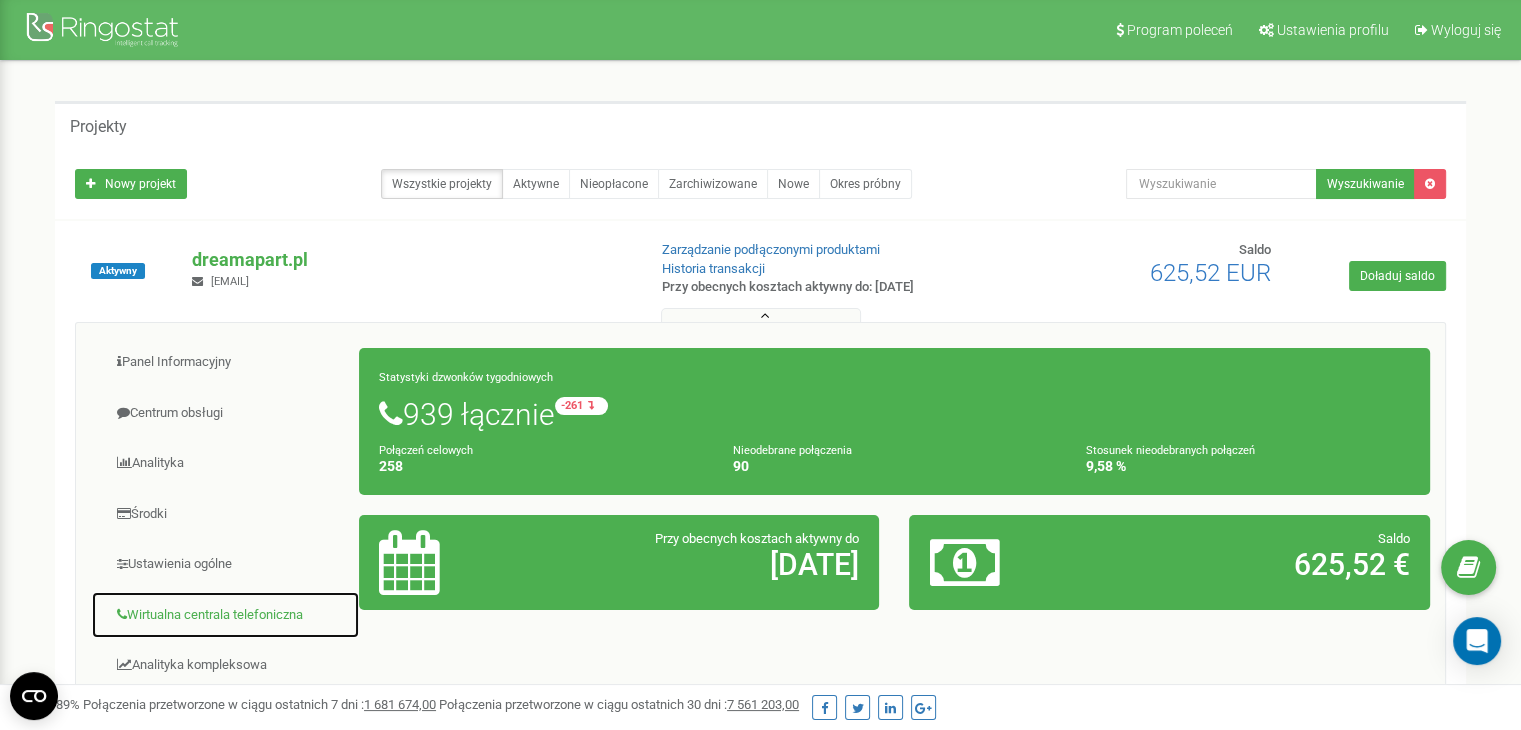 click on "Wirtualna centrala telefoniczna" at bounding box center (225, 615) 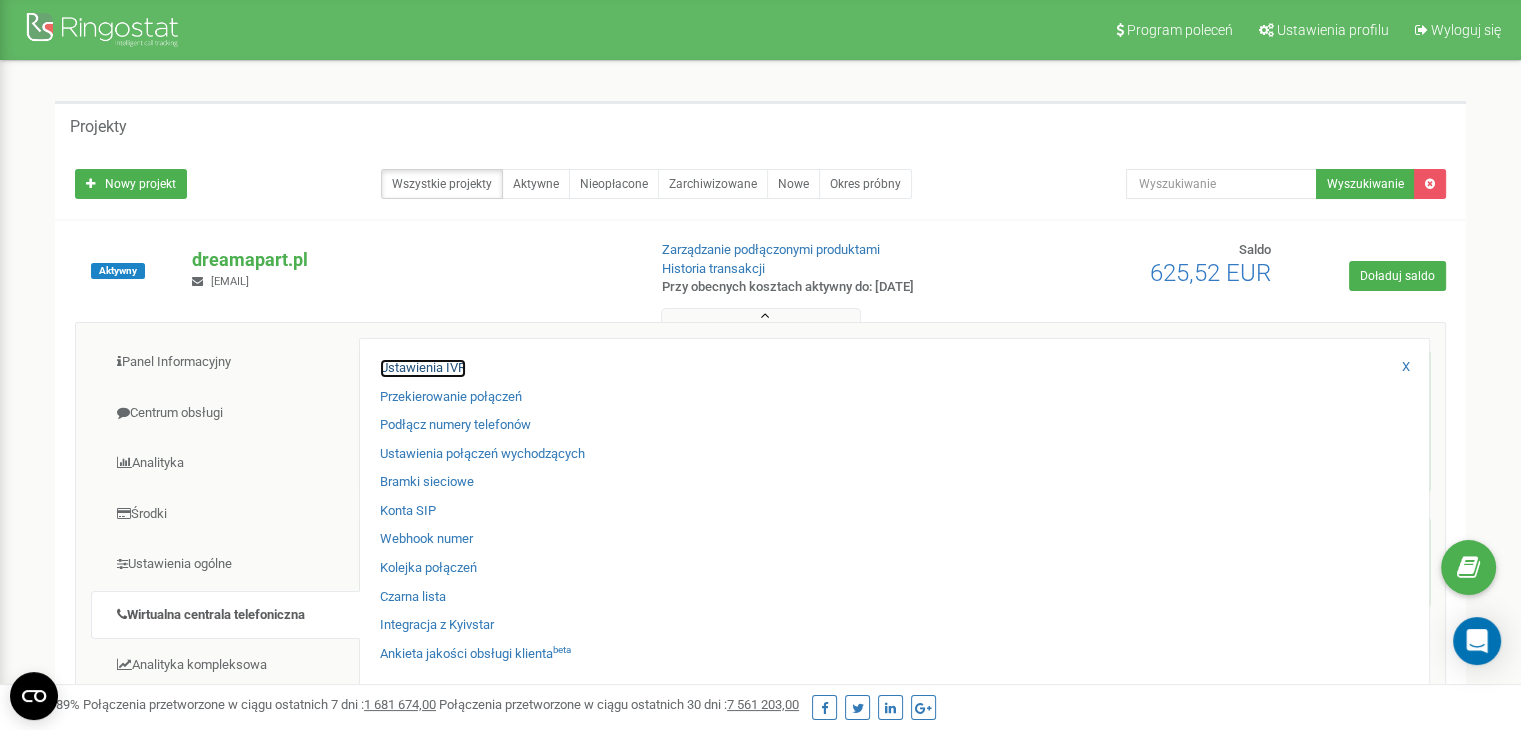 click on "Ustawienia IVR" at bounding box center (423, 368) 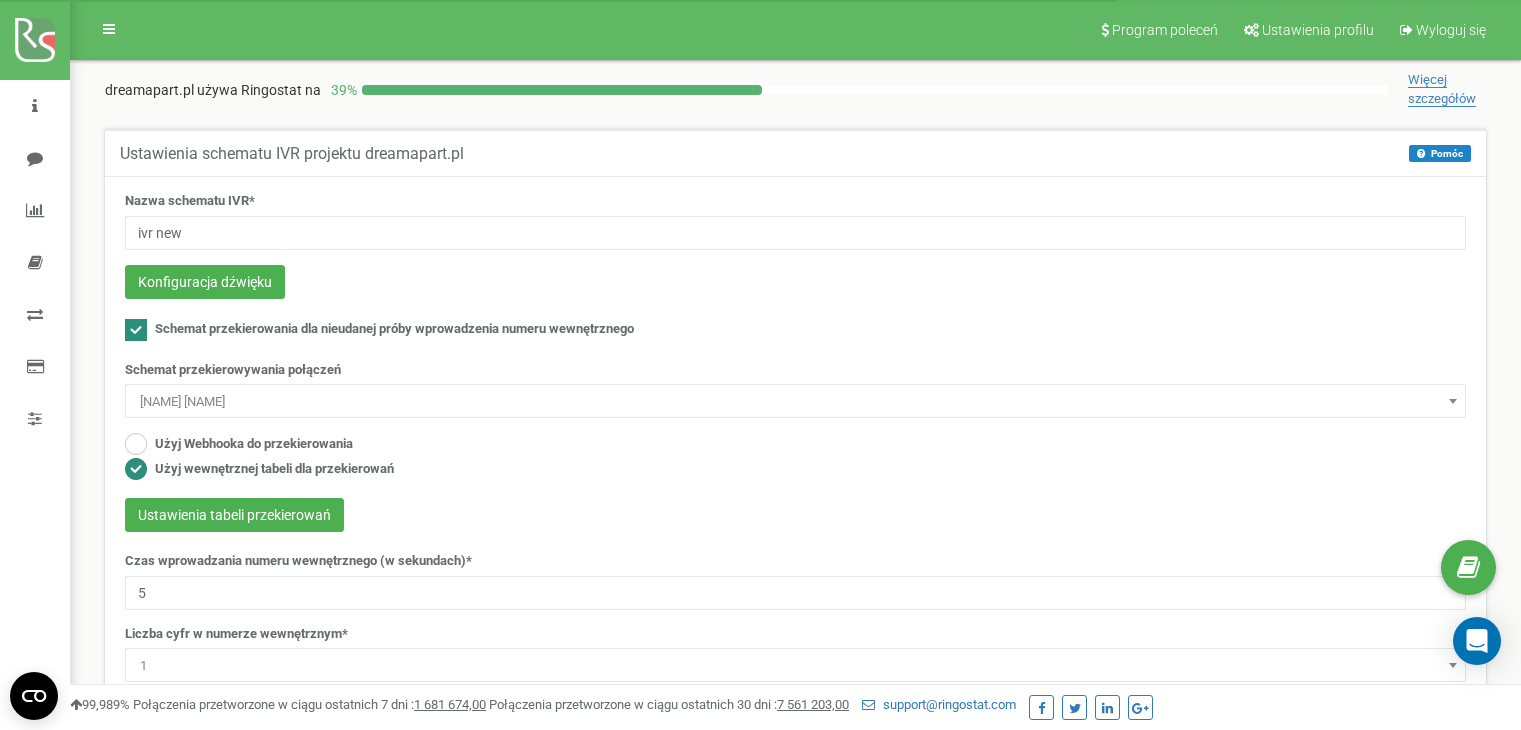 scroll, scrollTop: 0, scrollLeft: 0, axis: both 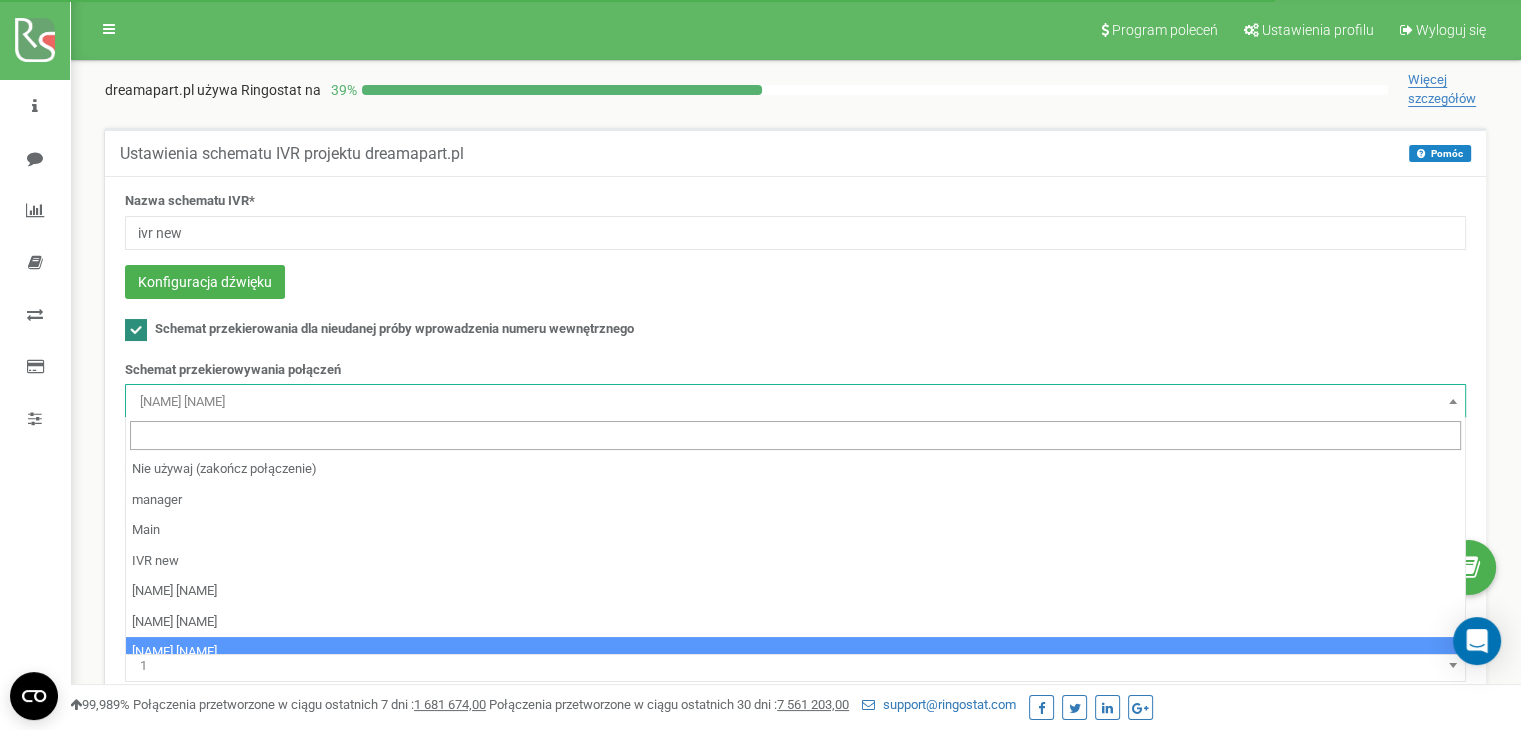 click on "Szymon Górnik" at bounding box center [795, 402] 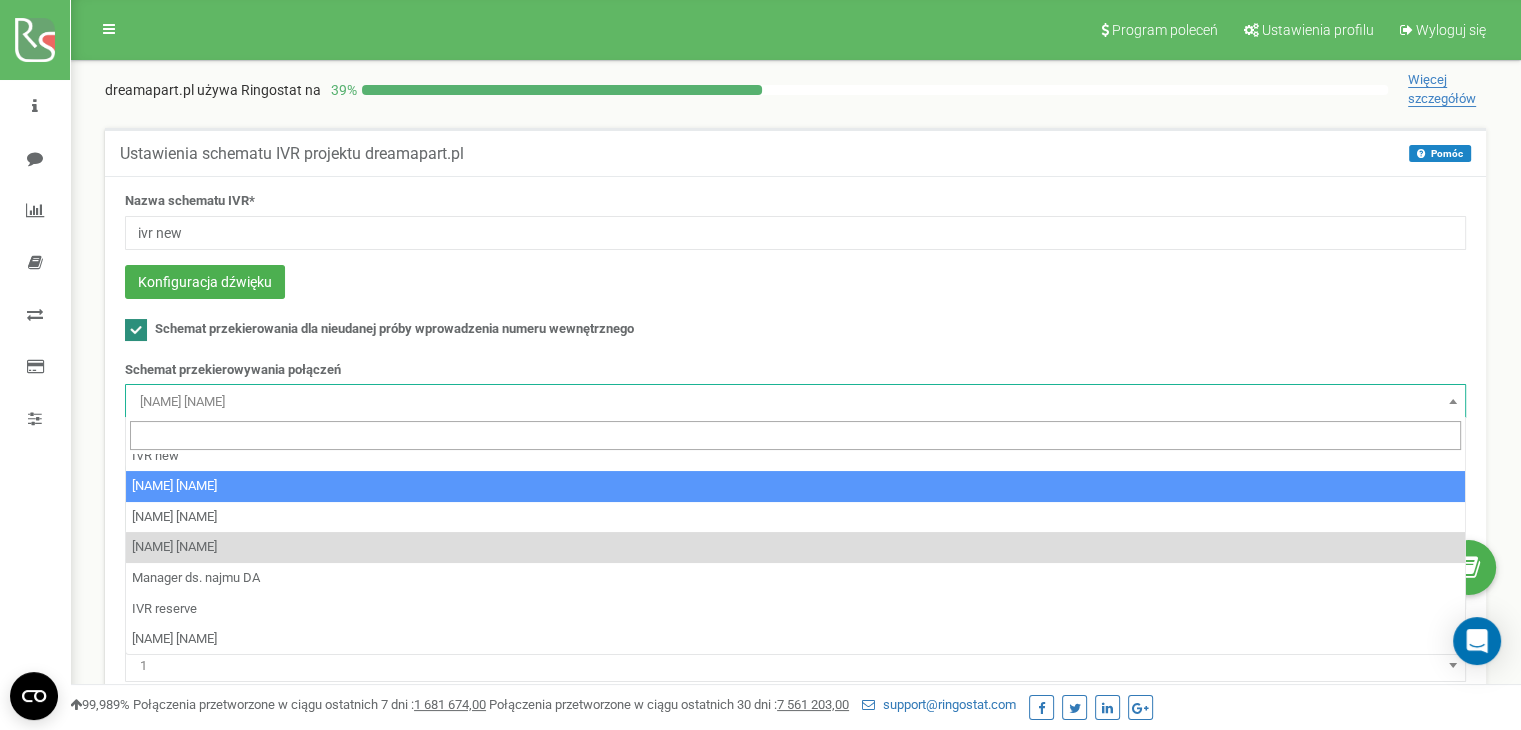 scroll, scrollTop: 200, scrollLeft: 0, axis: vertical 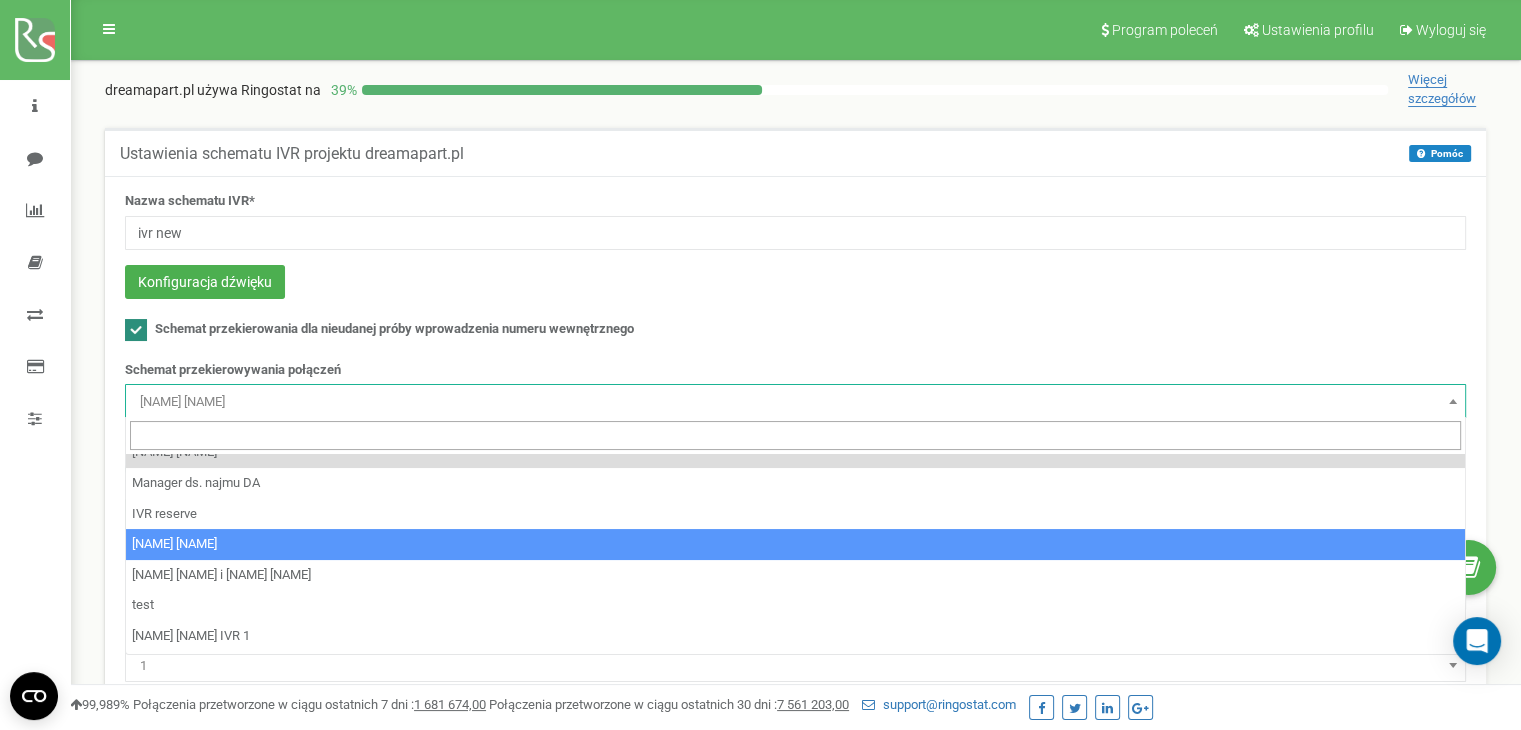 select on "198542" 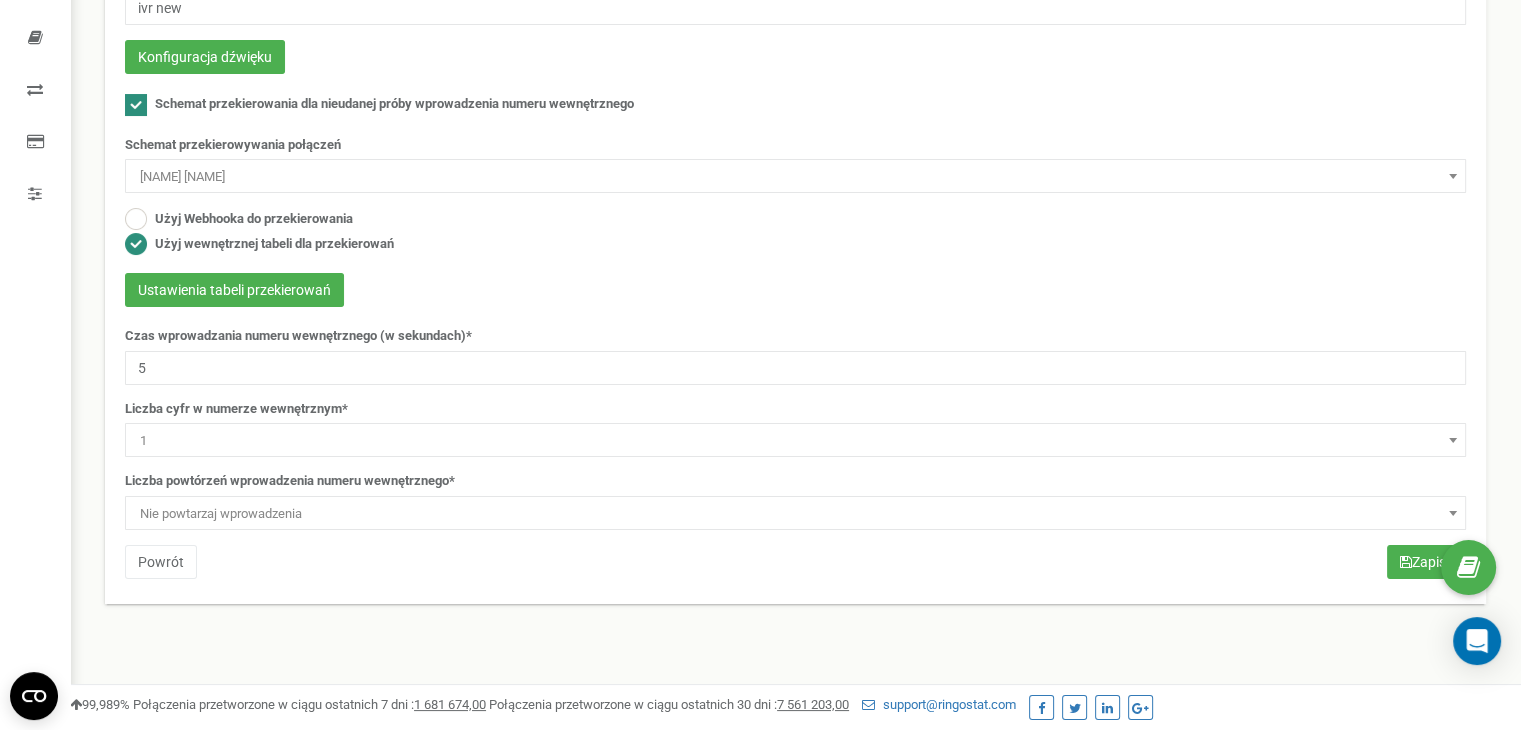 scroll, scrollTop: 300, scrollLeft: 0, axis: vertical 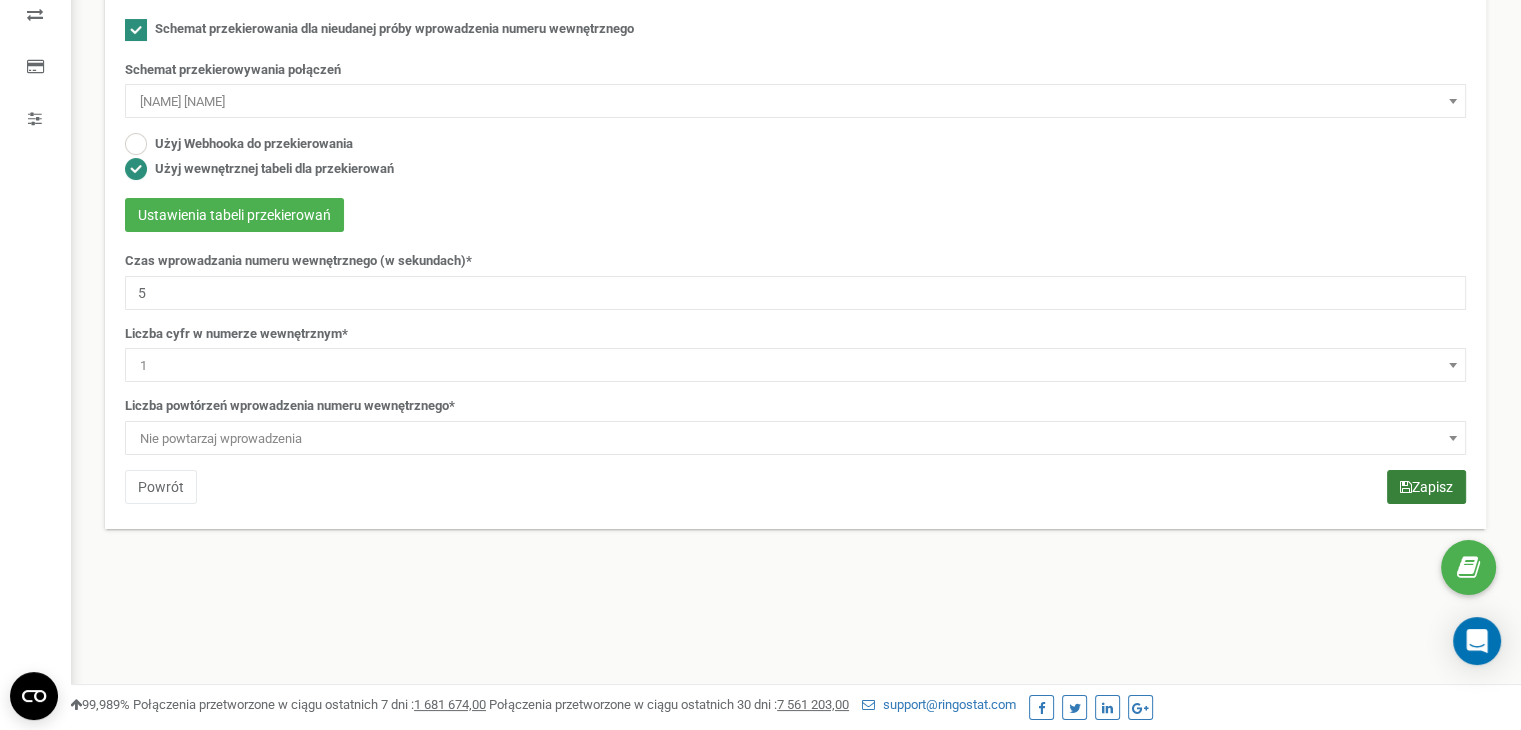 click on "Zapisz" at bounding box center [1426, 487] 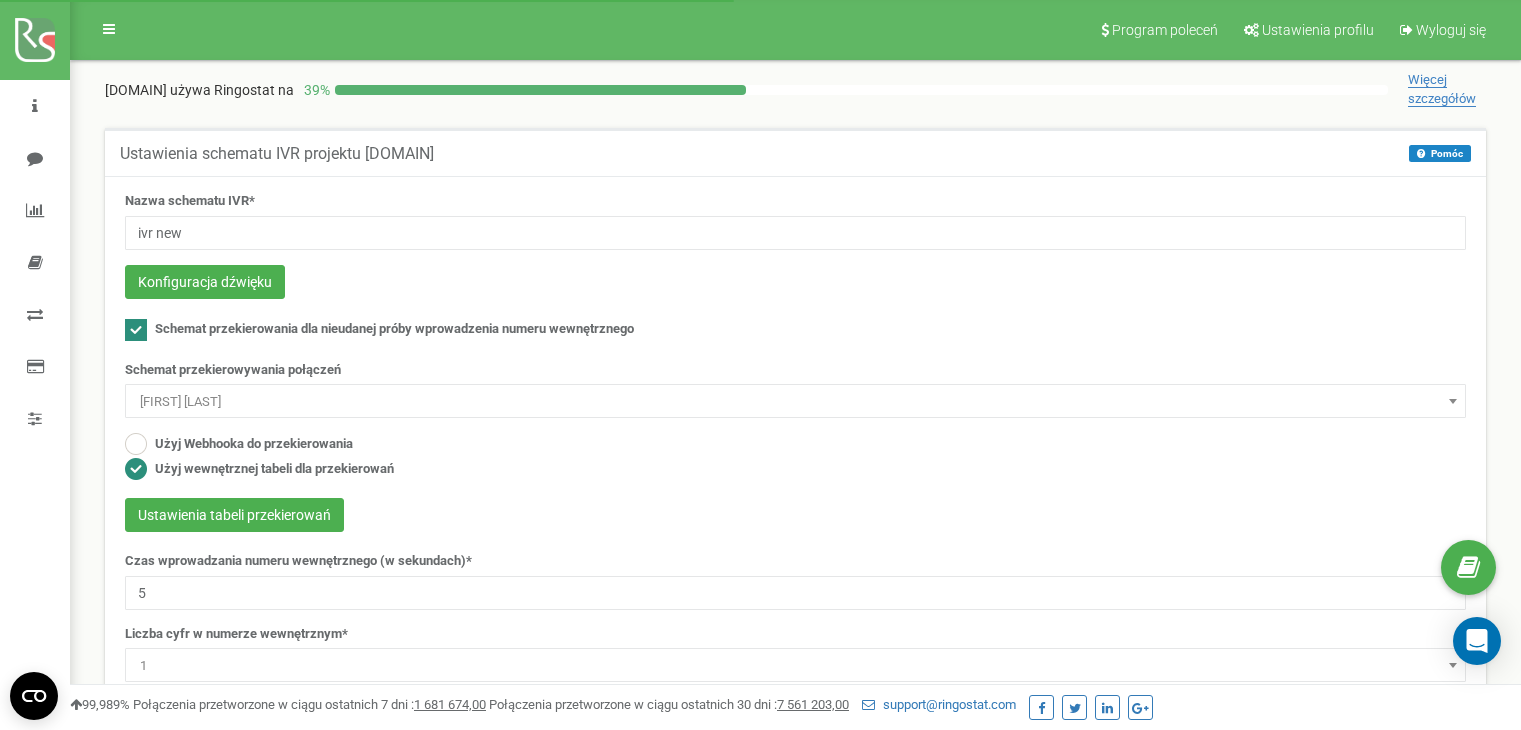 scroll, scrollTop: 0, scrollLeft: 0, axis: both 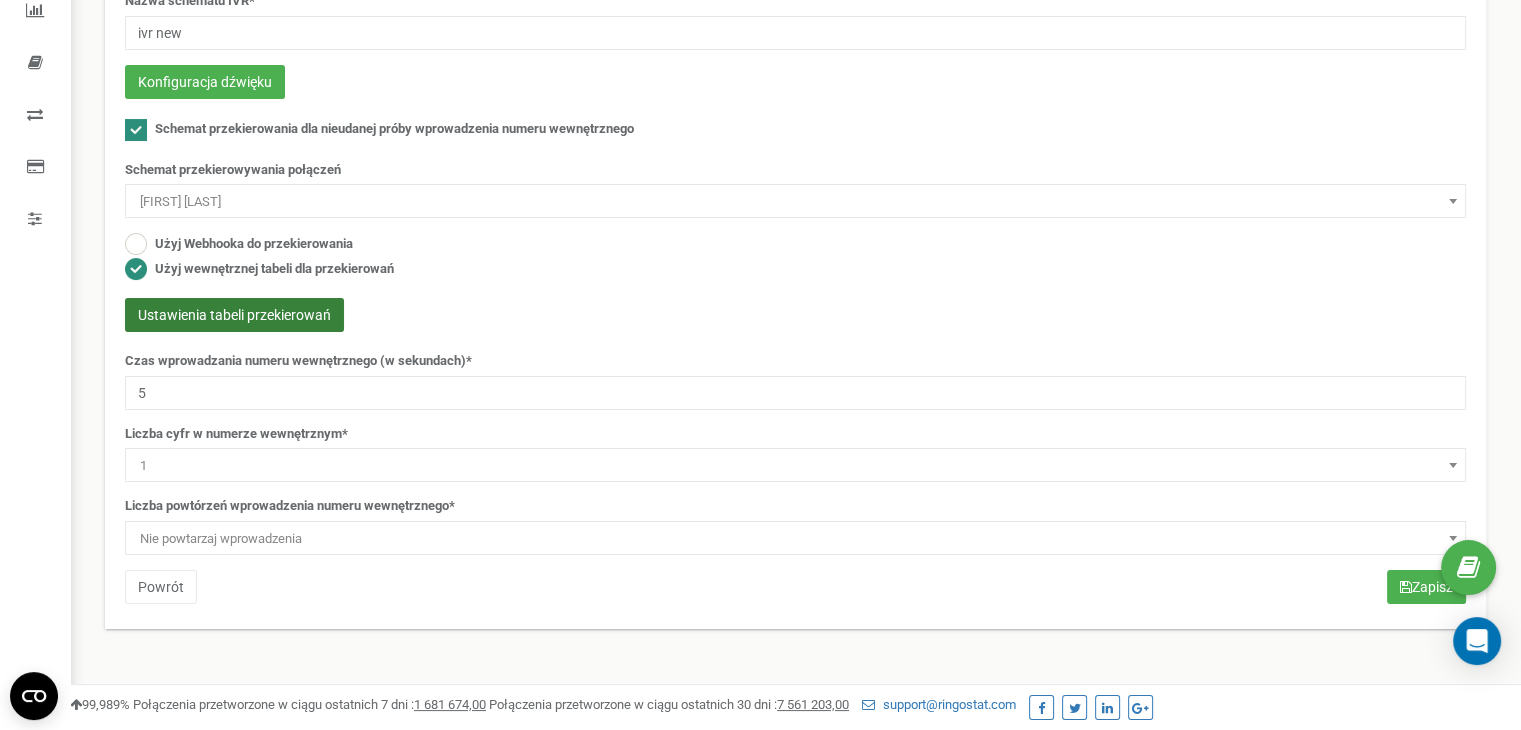 click on "Ustawienia tabeli przekierowań" at bounding box center [234, 315] 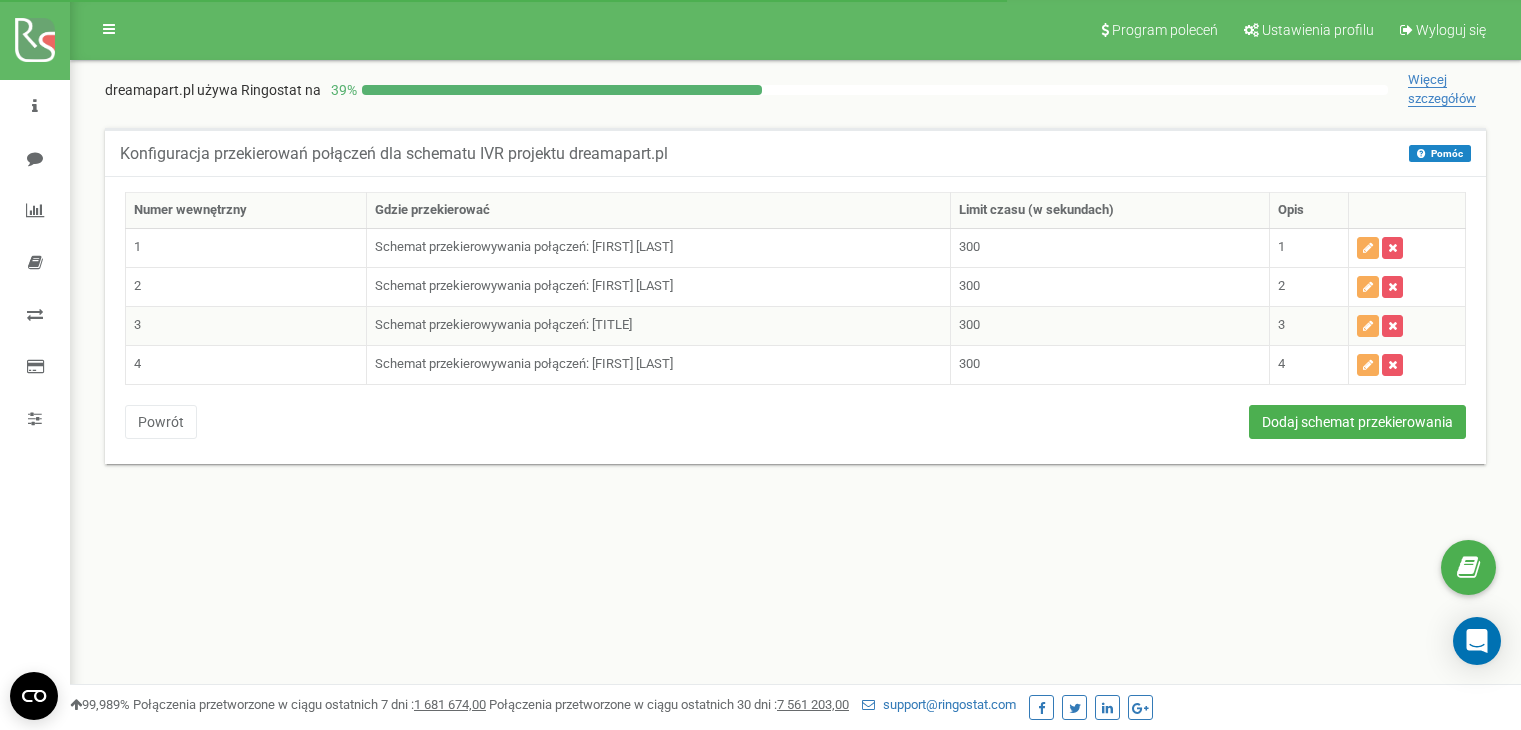 scroll, scrollTop: 0, scrollLeft: 0, axis: both 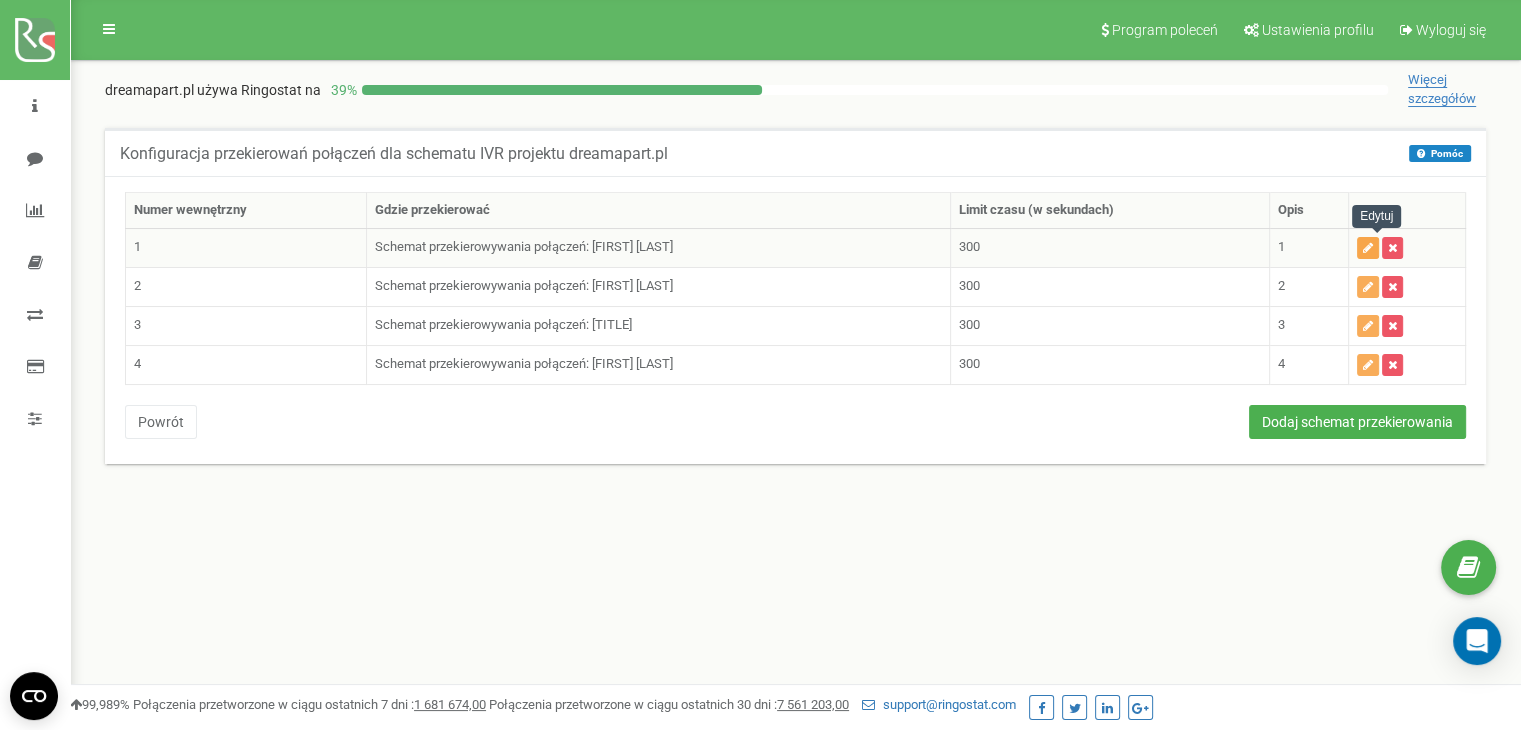 click at bounding box center (1368, 248) 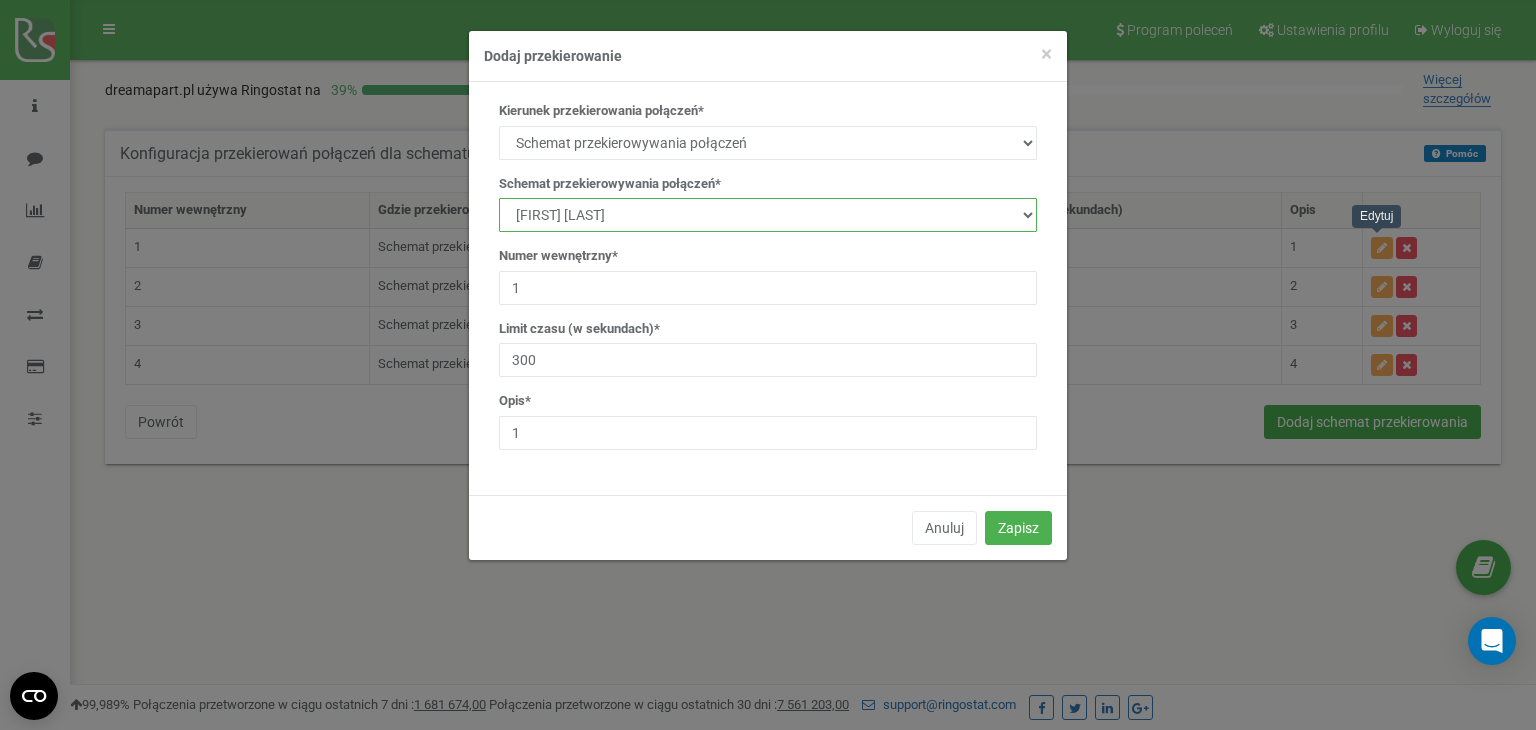 click on "manager
Main
IVR new
Kamila Rzeszut
Patrycja Juroszek
Szymon Górnik
Manager ds. najmu DA
IVR reserve
Iwona Boraczewska
Agnieszka Bartkow i Adrzej Waz
test
Kamila Rzeszut IVR 1
Iwona Boraczewska IVR 1
Patrycja Juroszek IVR 1
Szymon Górnik IVR 1" at bounding box center [768, 215] 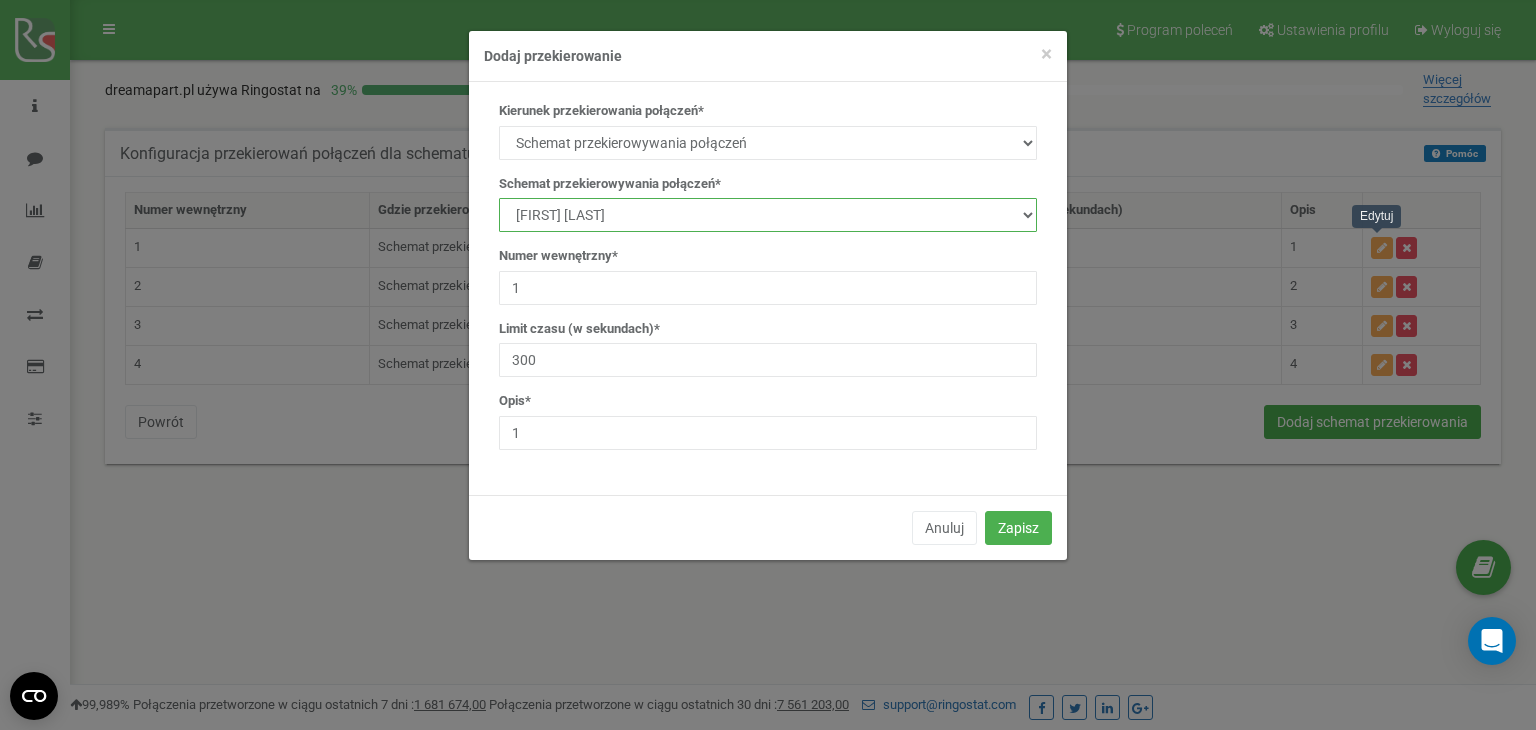 select on "232181" 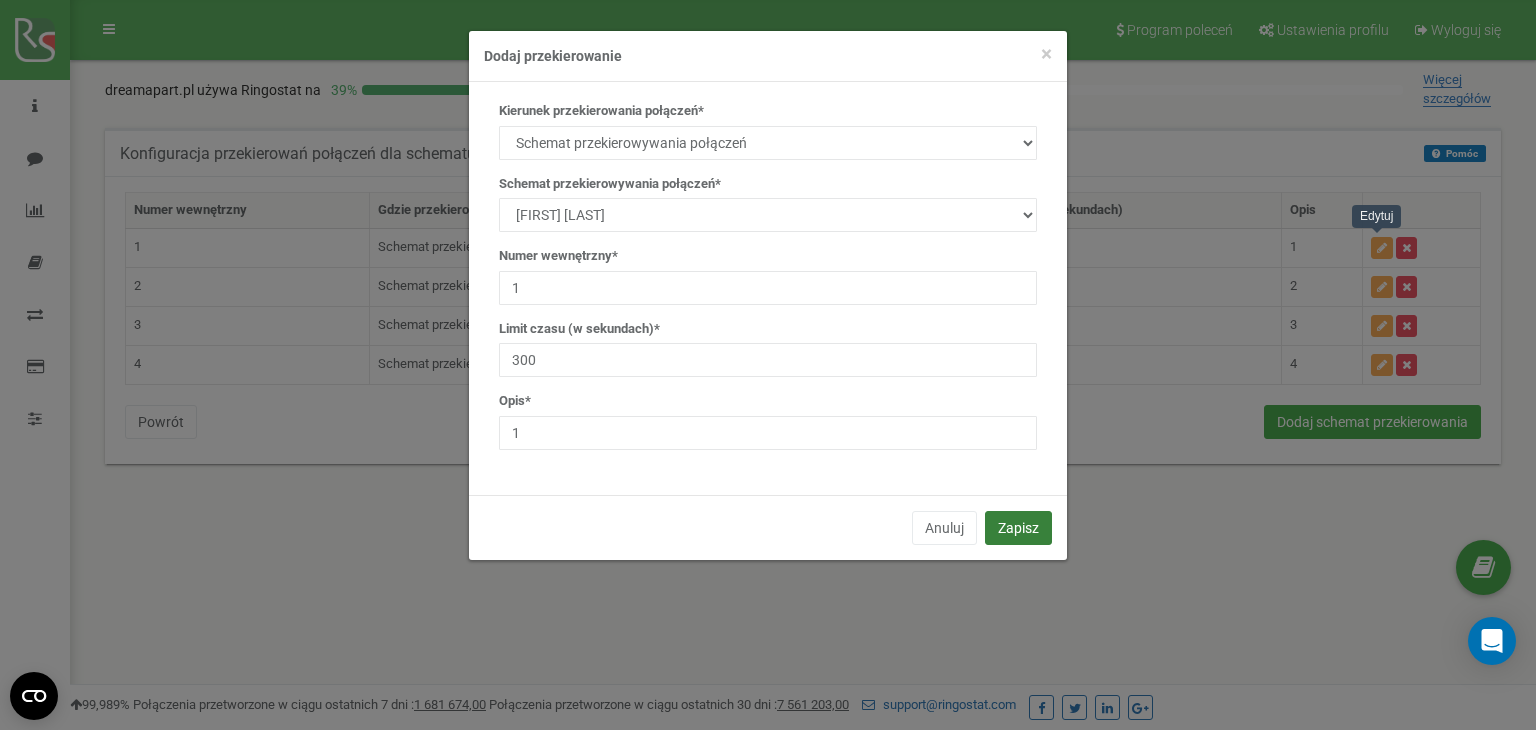 click on "Zapisz" at bounding box center [1018, 528] 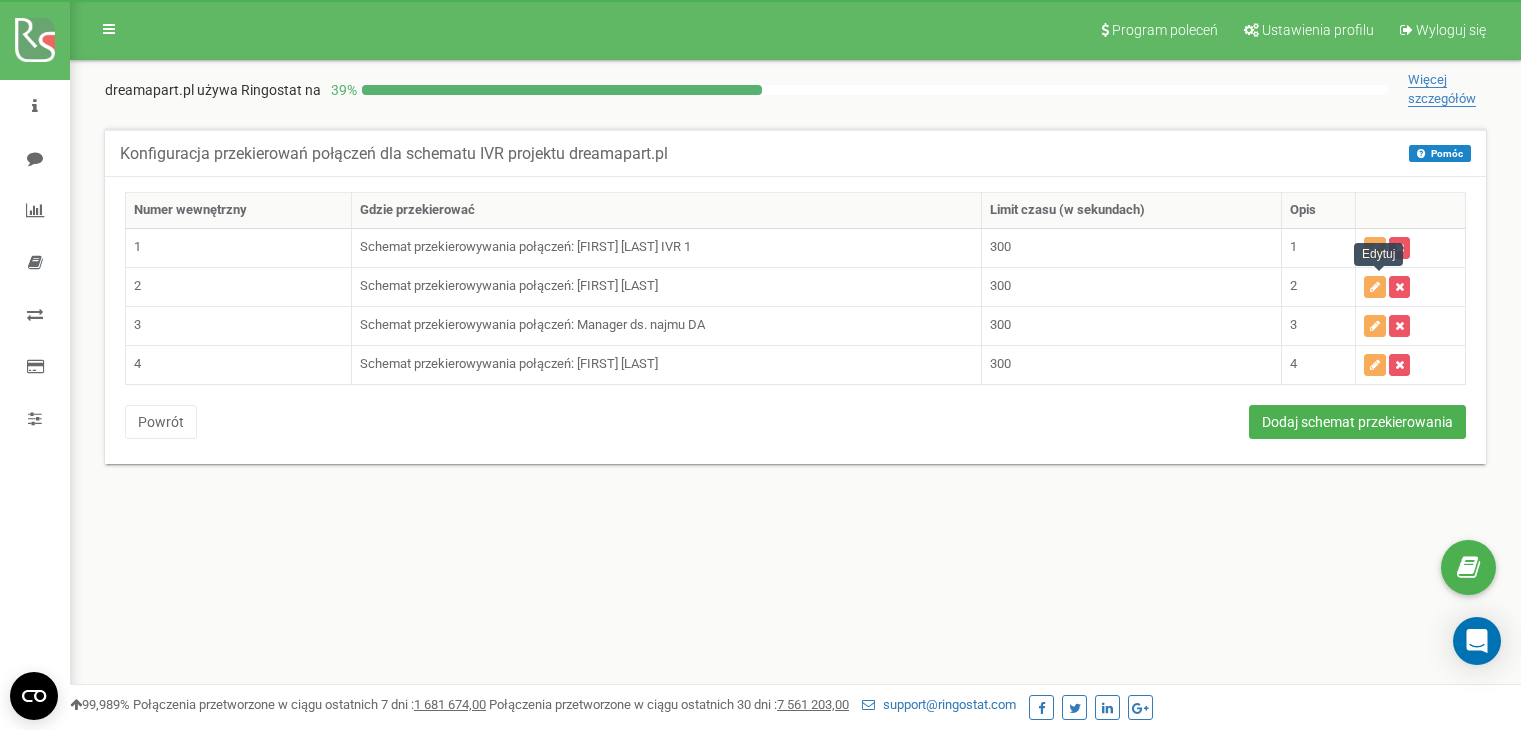 scroll, scrollTop: 0, scrollLeft: 0, axis: both 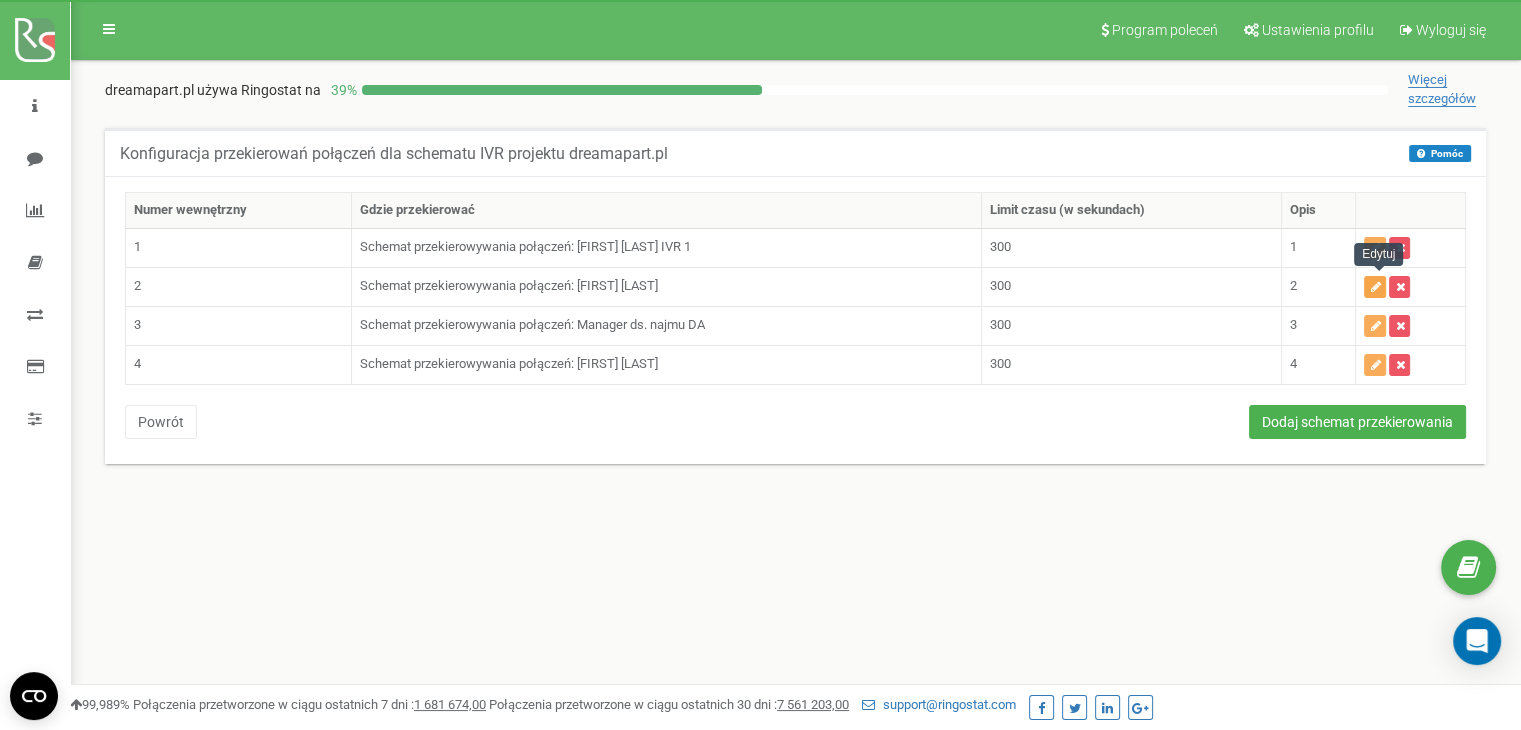 click at bounding box center [1375, 287] 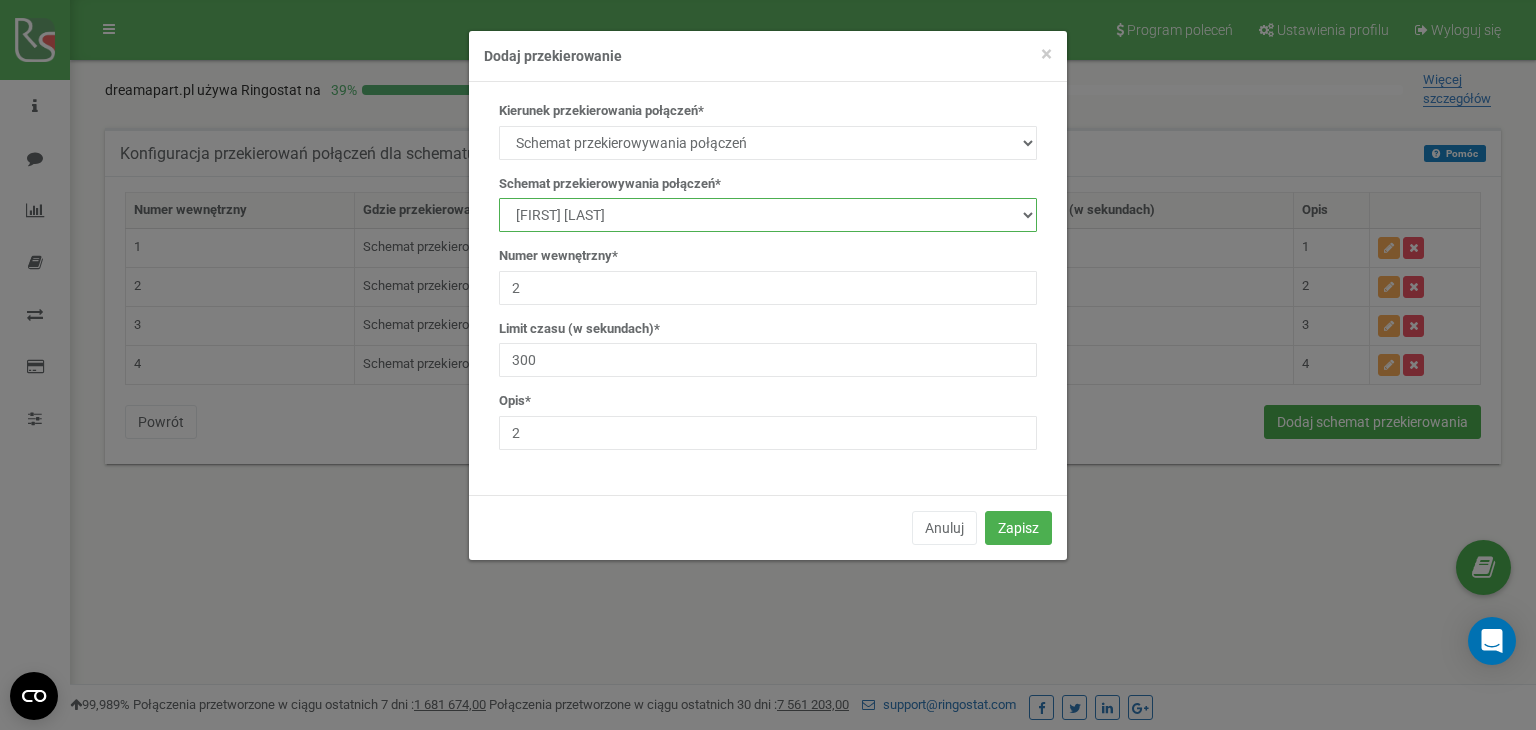 click on "manager
Main
IVR new
Kamila Rzeszut
Patrycja Juroszek
Szymon Górnik
Manager ds. najmu DA
IVR reserve
Iwona Boraczewska
Agnieszka Bartkow i Adrzej Waz
test
Kamila Rzeszut IVR 1
Iwona Boraczewska IVR 1
Patrycja Juroszek IVR 1
Szymon Górnik IVR 1" at bounding box center (768, 215) 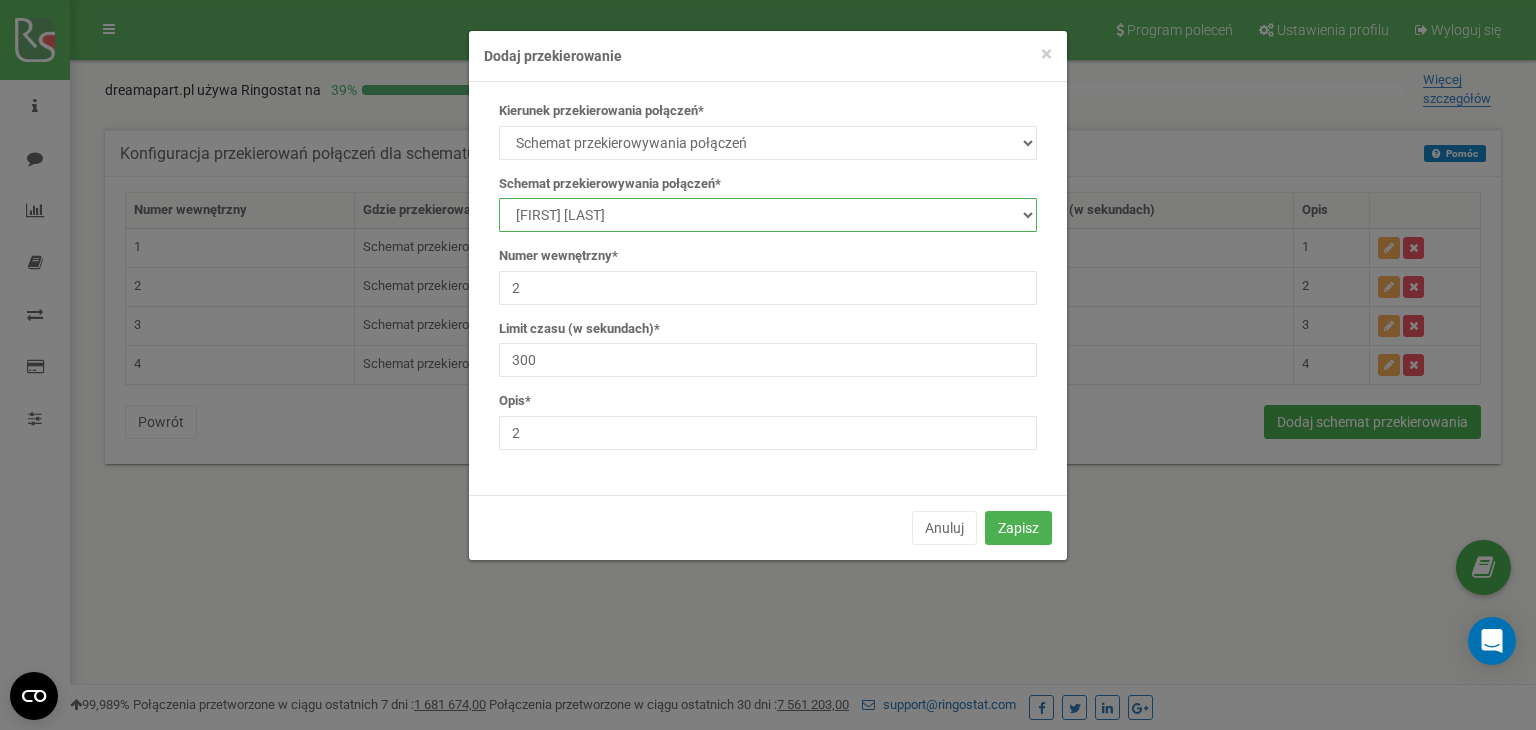 select on "232186" 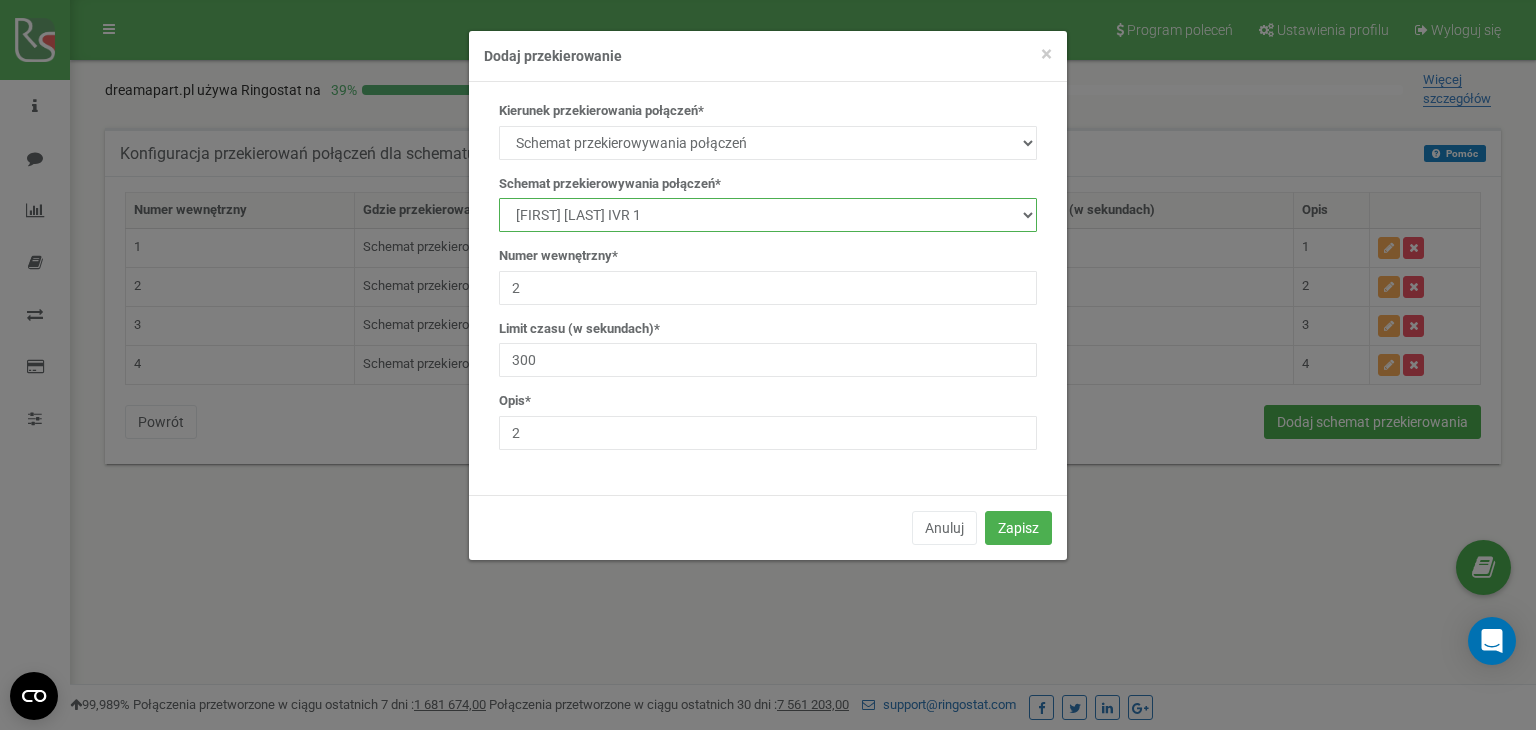 click on "manager
Main
IVR new
Kamila Rzeszut
Patrycja Juroszek
Szymon Górnik
Manager ds. najmu DA
IVR reserve
Iwona Boraczewska
Agnieszka Bartkow i Adrzej Waz
test
Kamila Rzeszut IVR 1
Iwona Boraczewska IVR 1
Patrycja Juroszek IVR 1
Szymon Górnik IVR 1" at bounding box center [768, 215] 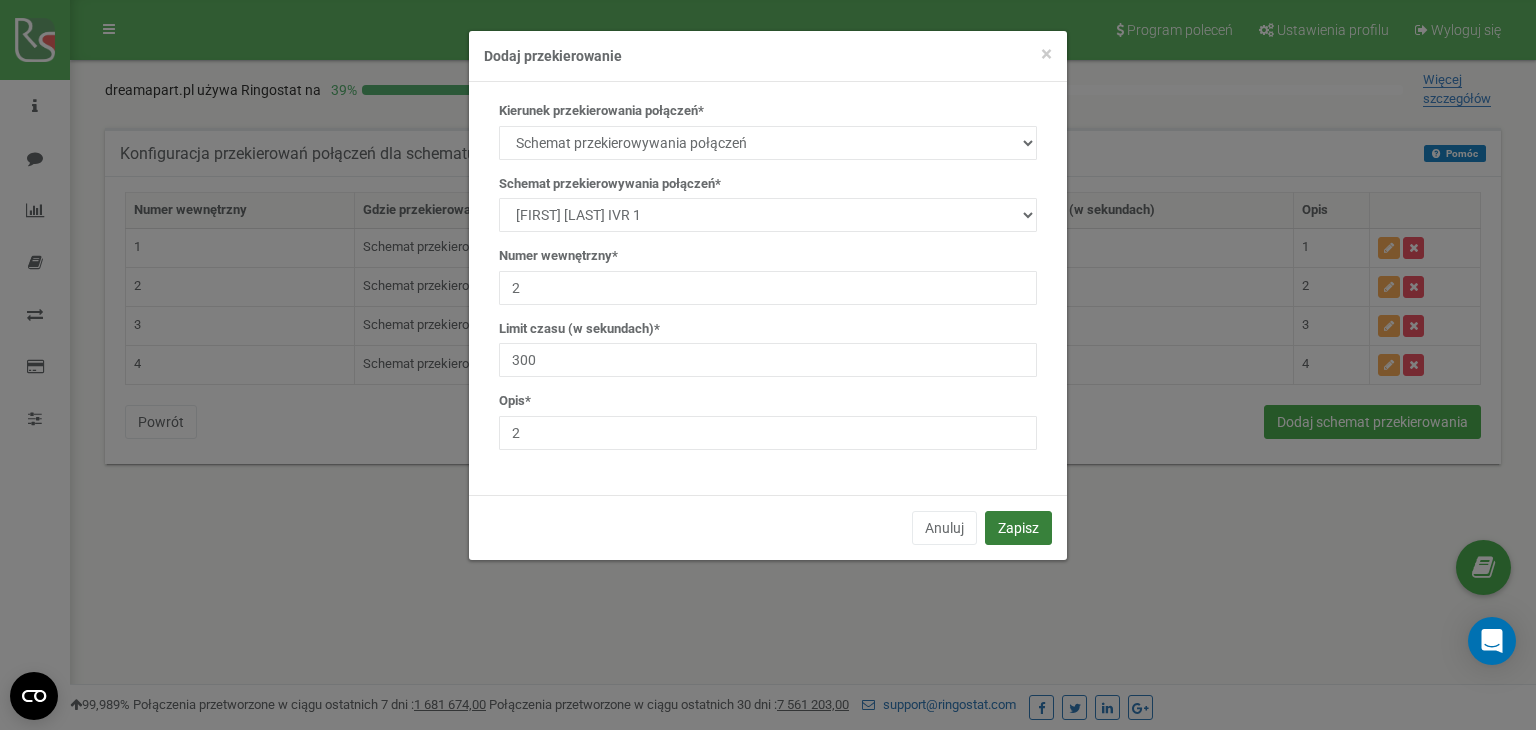 click on "Zapisz" at bounding box center [1018, 528] 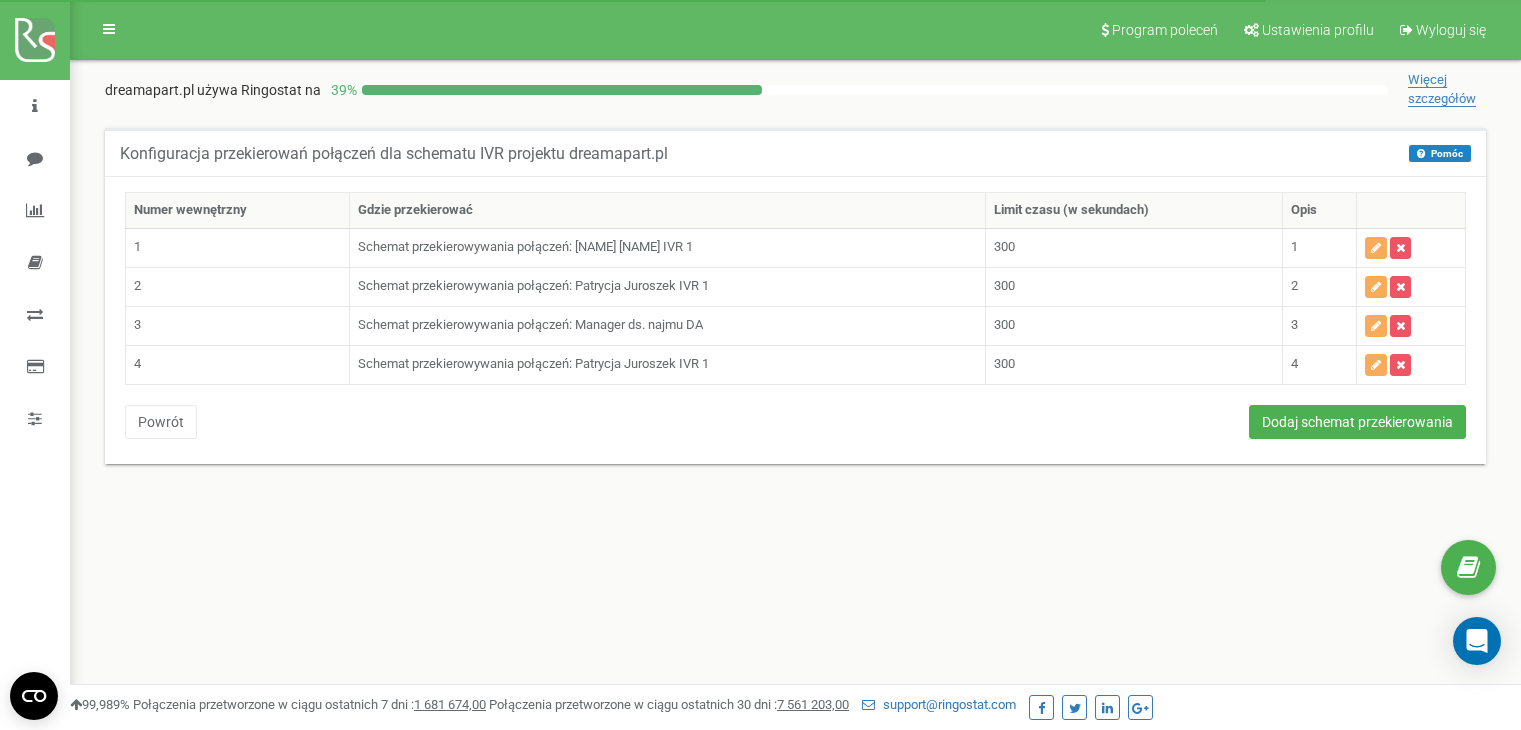 scroll, scrollTop: 0, scrollLeft: 0, axis: both 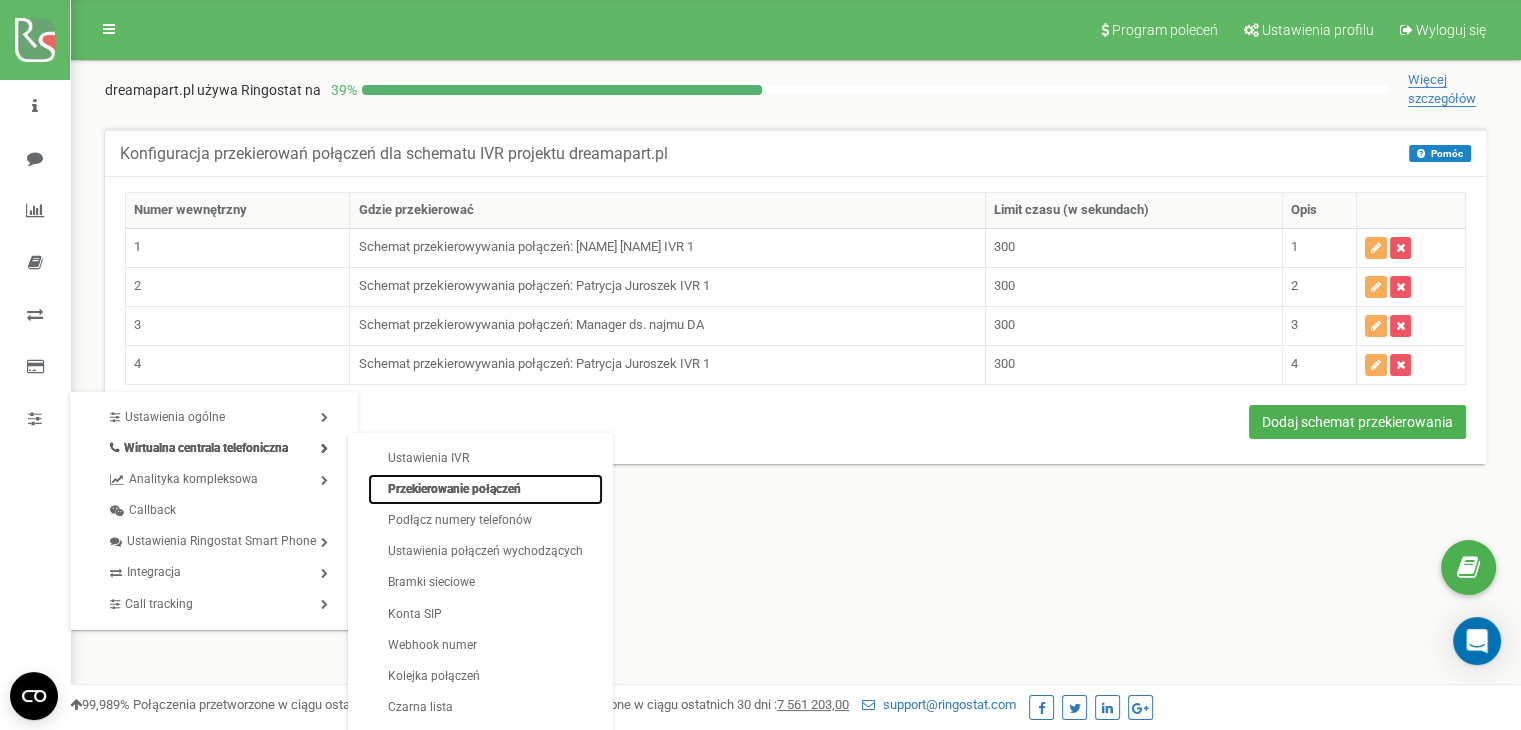 click on "Przekierowanie połączeń" at bounding box center [485, 489] 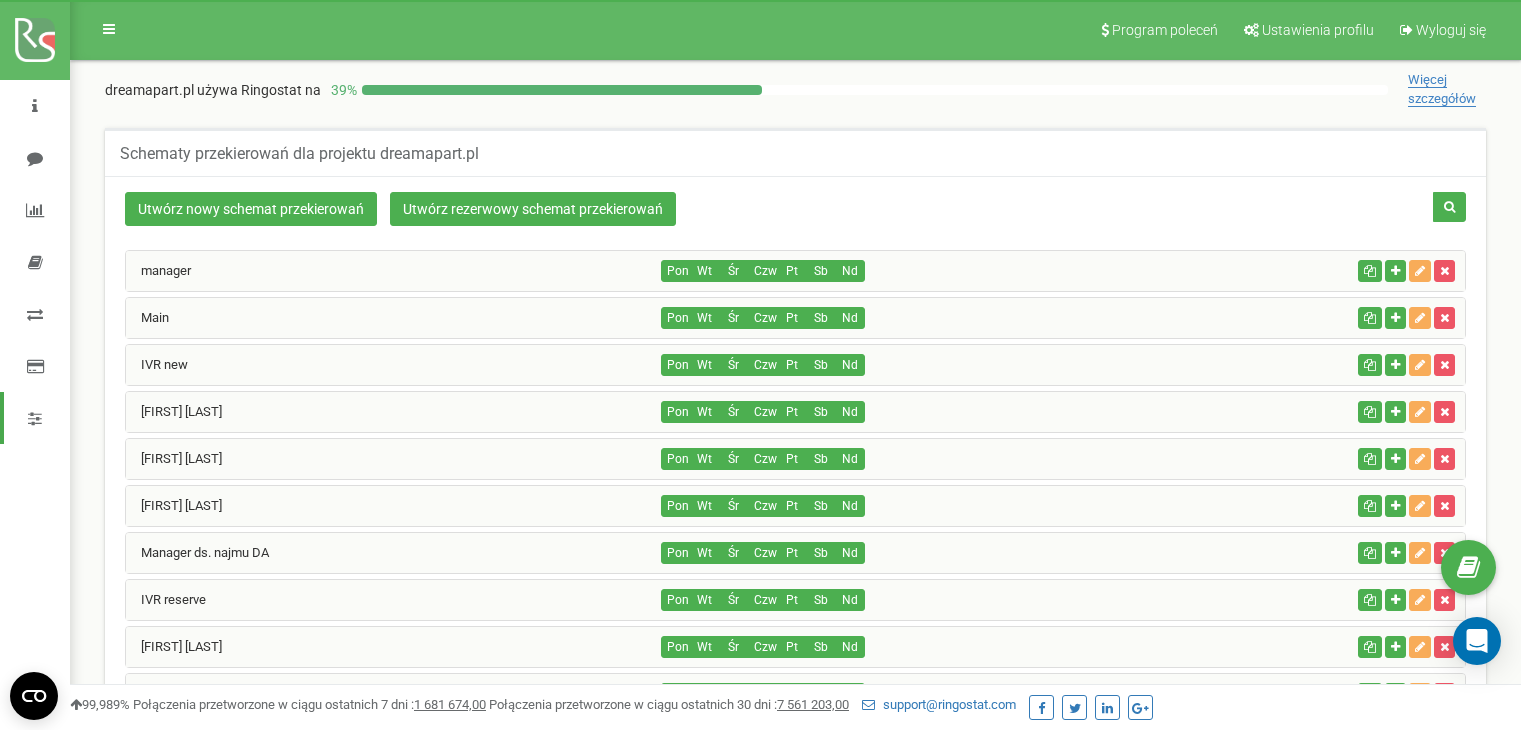 scroll, scrollTop: 0, scrollLeft: 0, axis: both 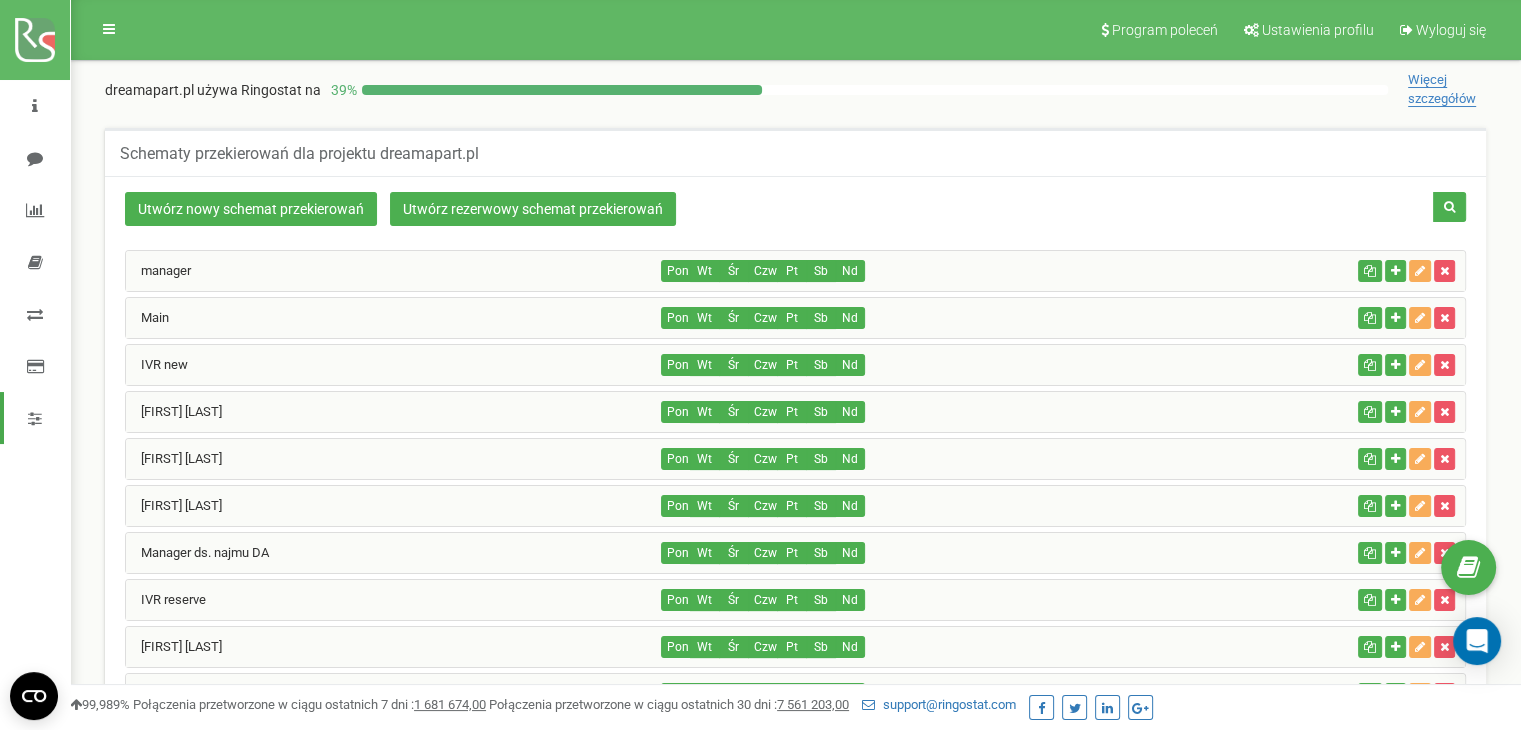 click on "IVR new" at bounding box center (394, 365) 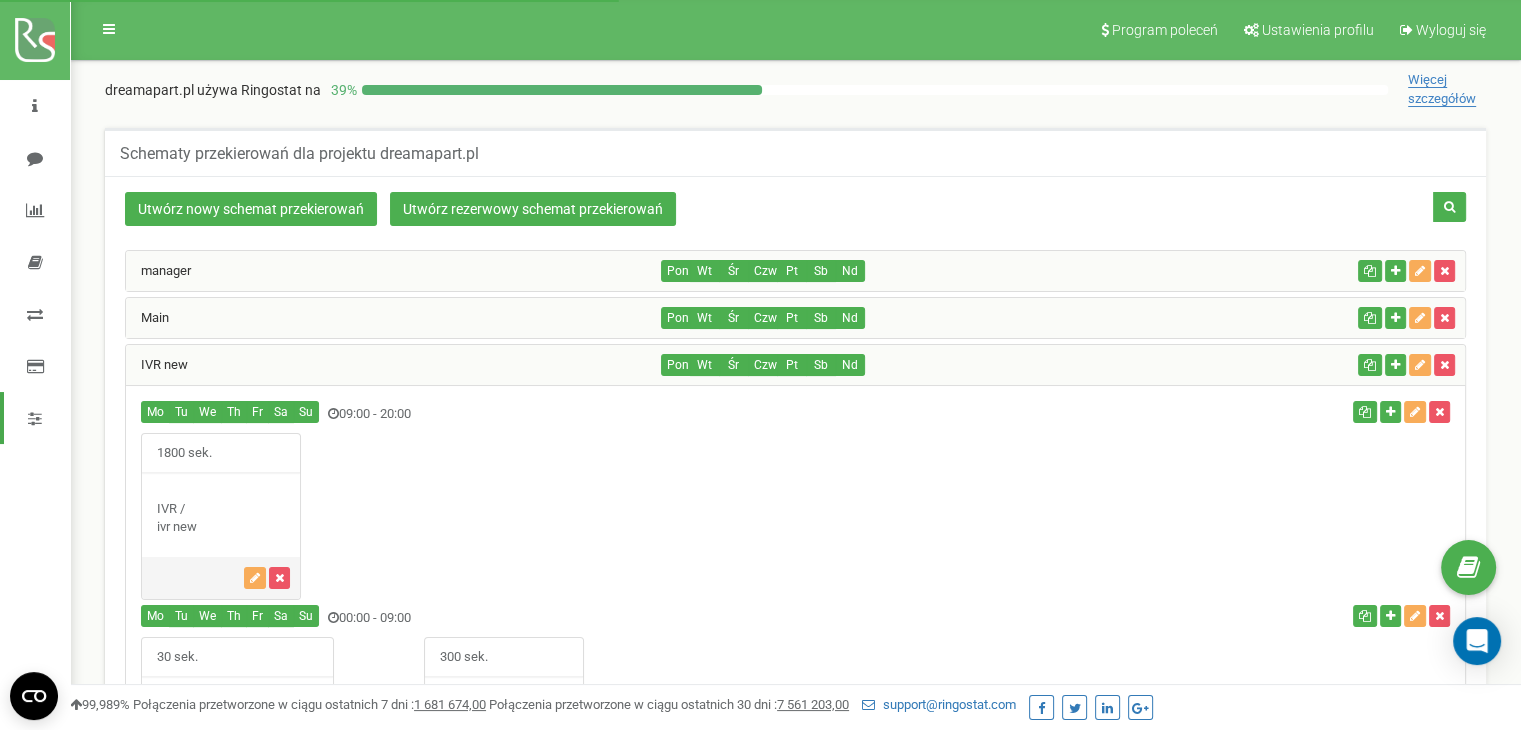 scroll, scrollTop: 300, scrollLeft: 0, axis: vertical 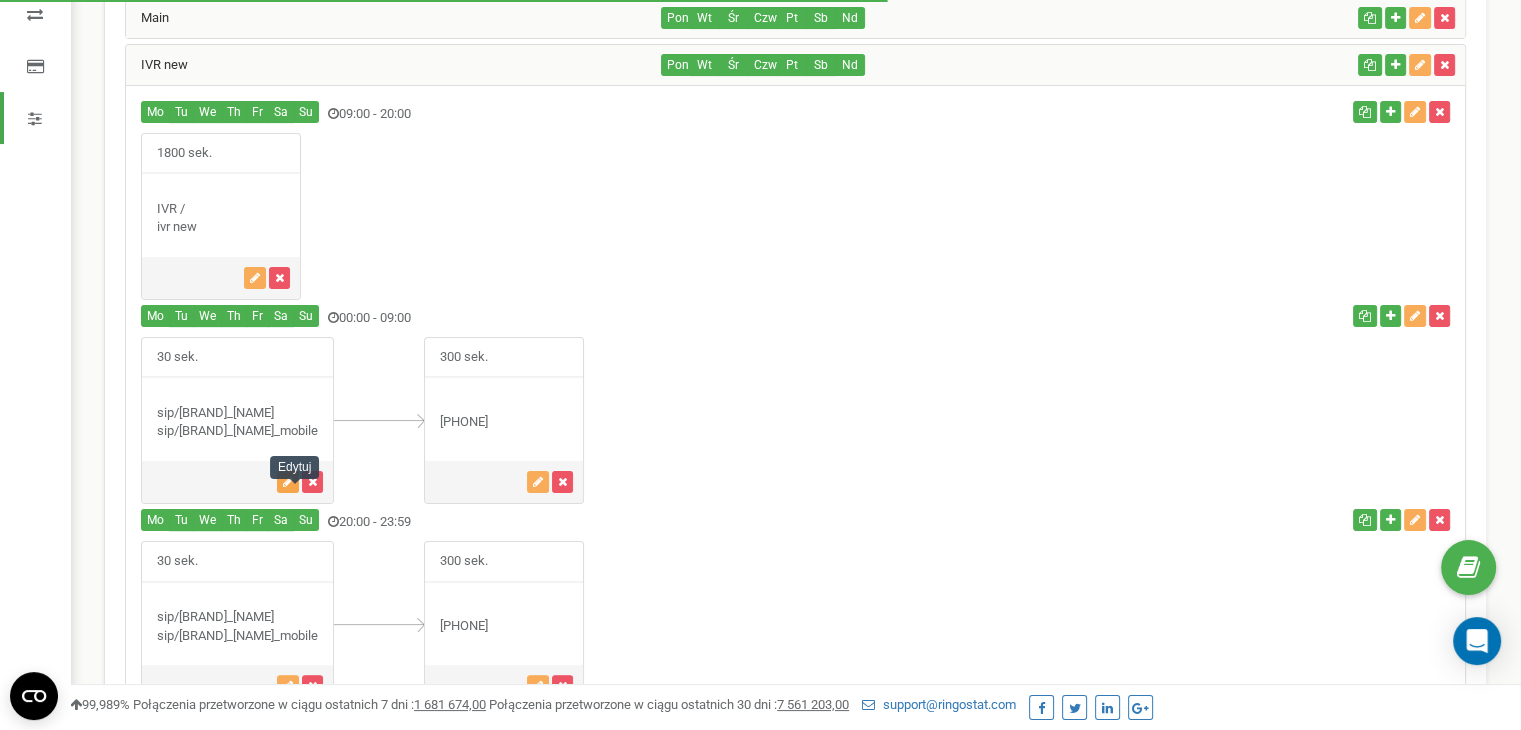click at bounding box center [288, 482] 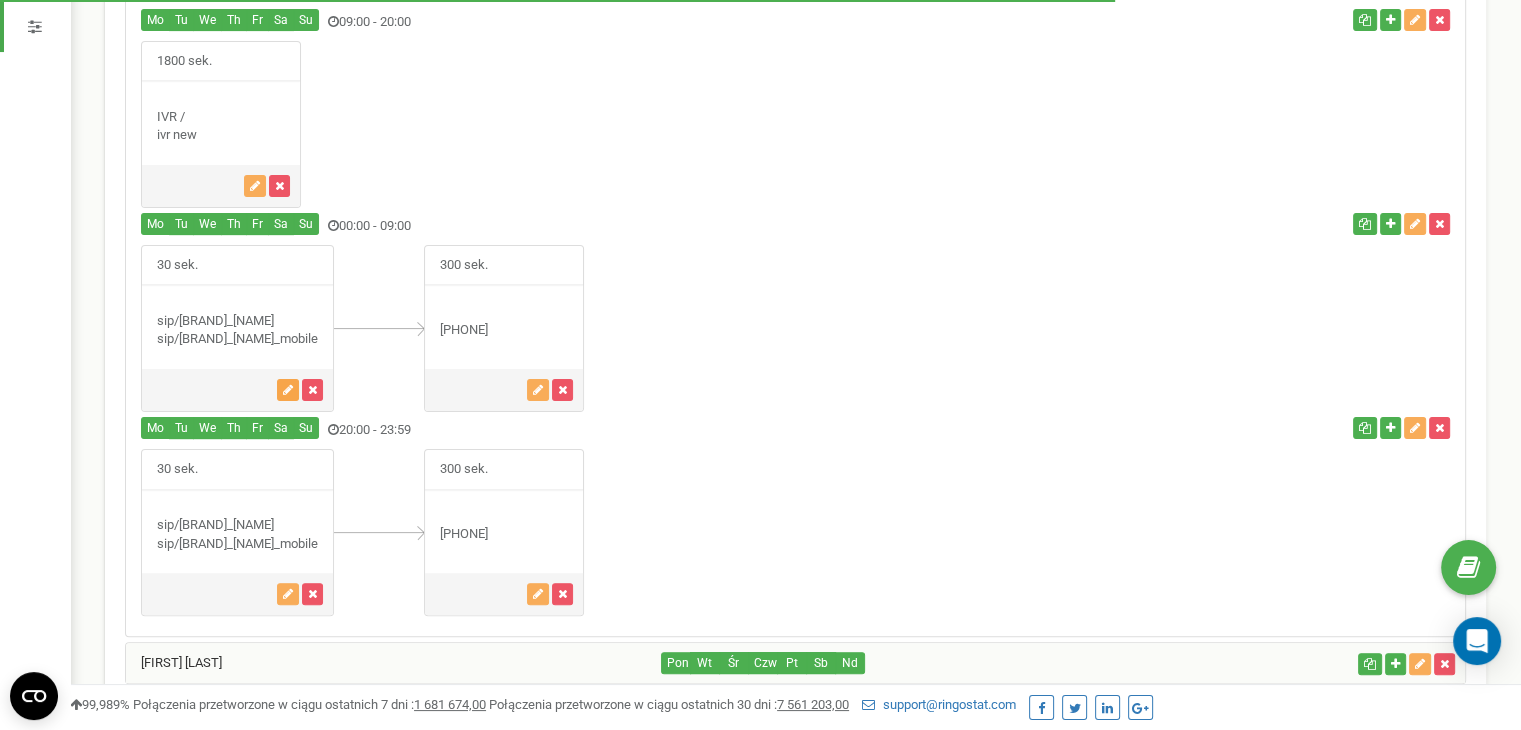 scroll, scrollTop: 500, scrollLeft: 0, axis: vertical 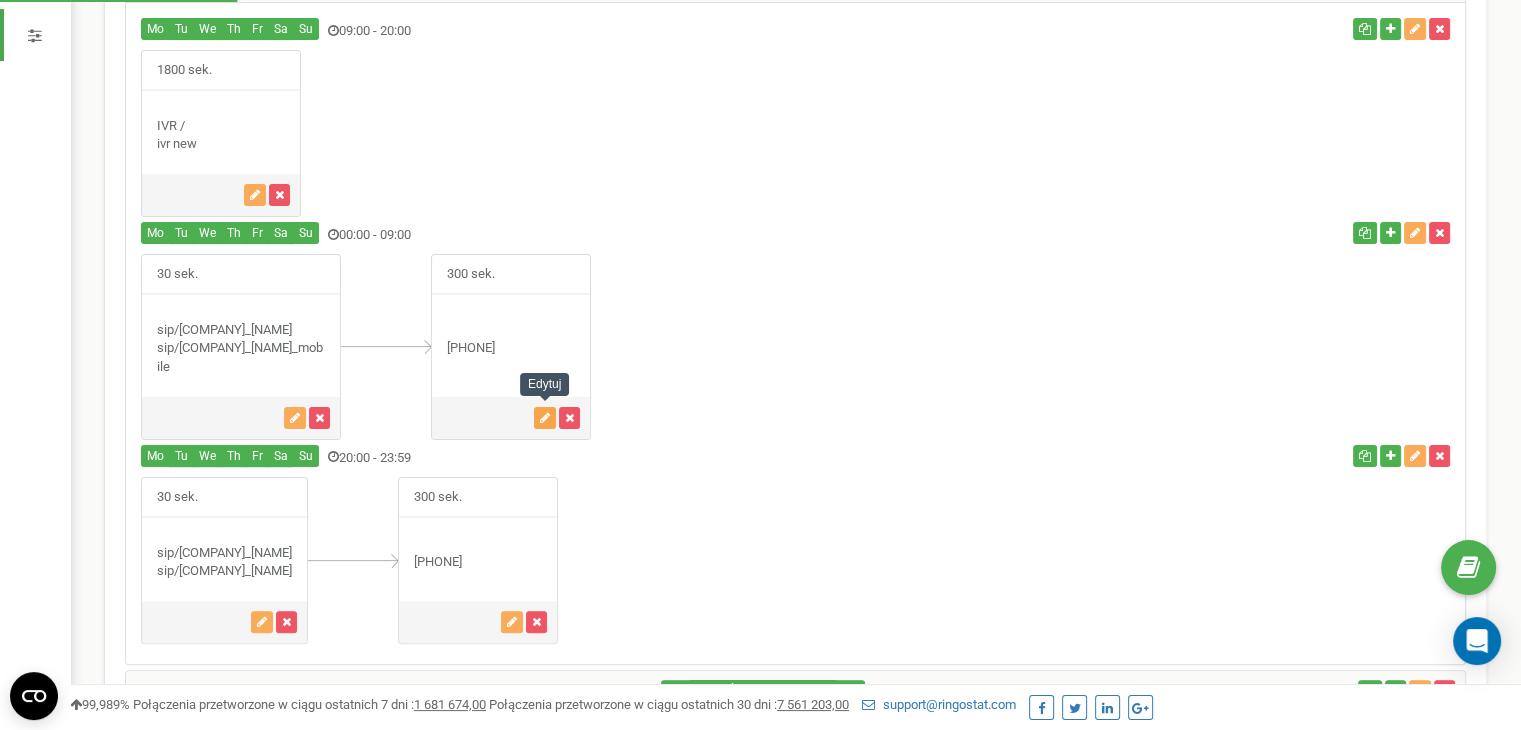 click at bounding box center [545, 418] 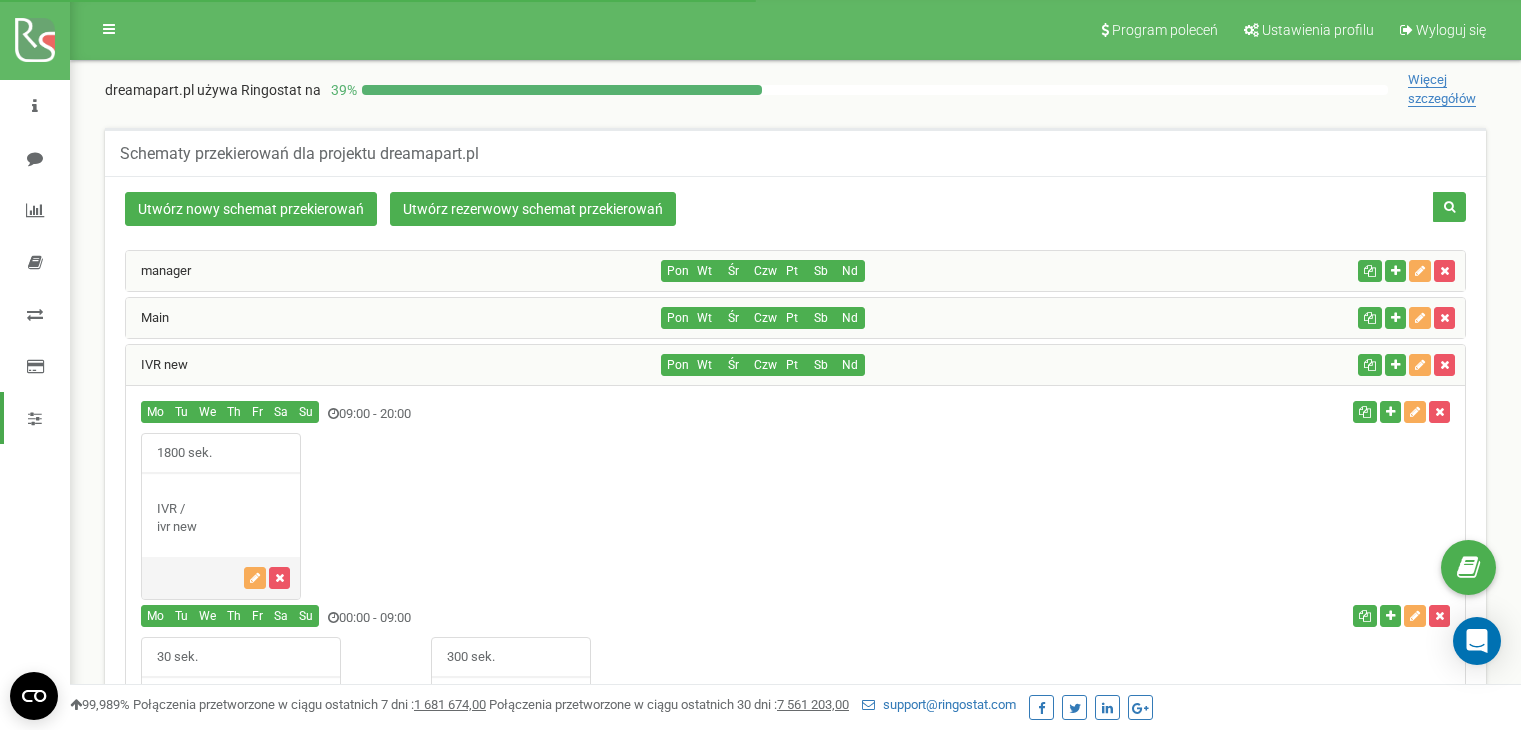 scroll, scrollTop: 463, scrollLeft: 0, axis: vertical 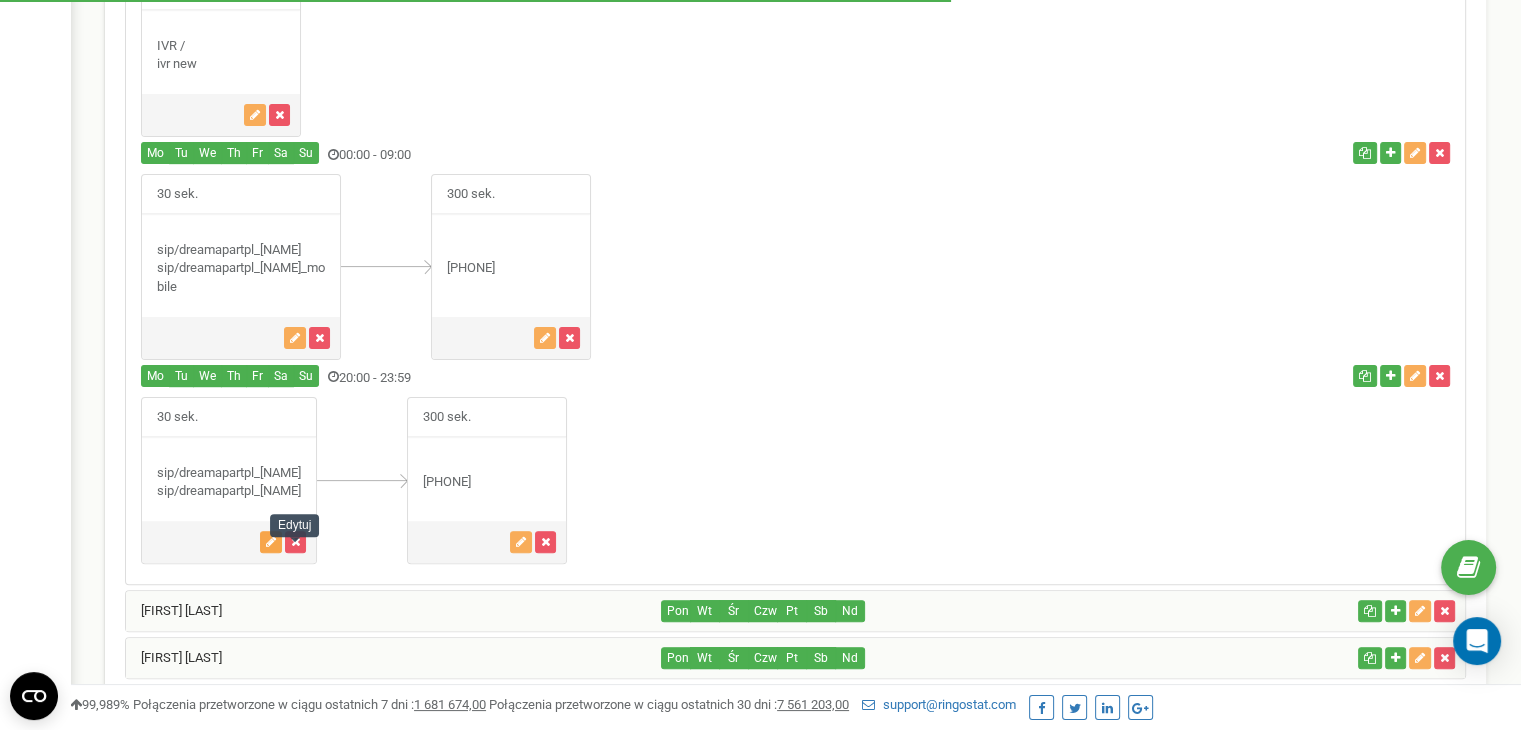 click at bounding box center [271, 542] 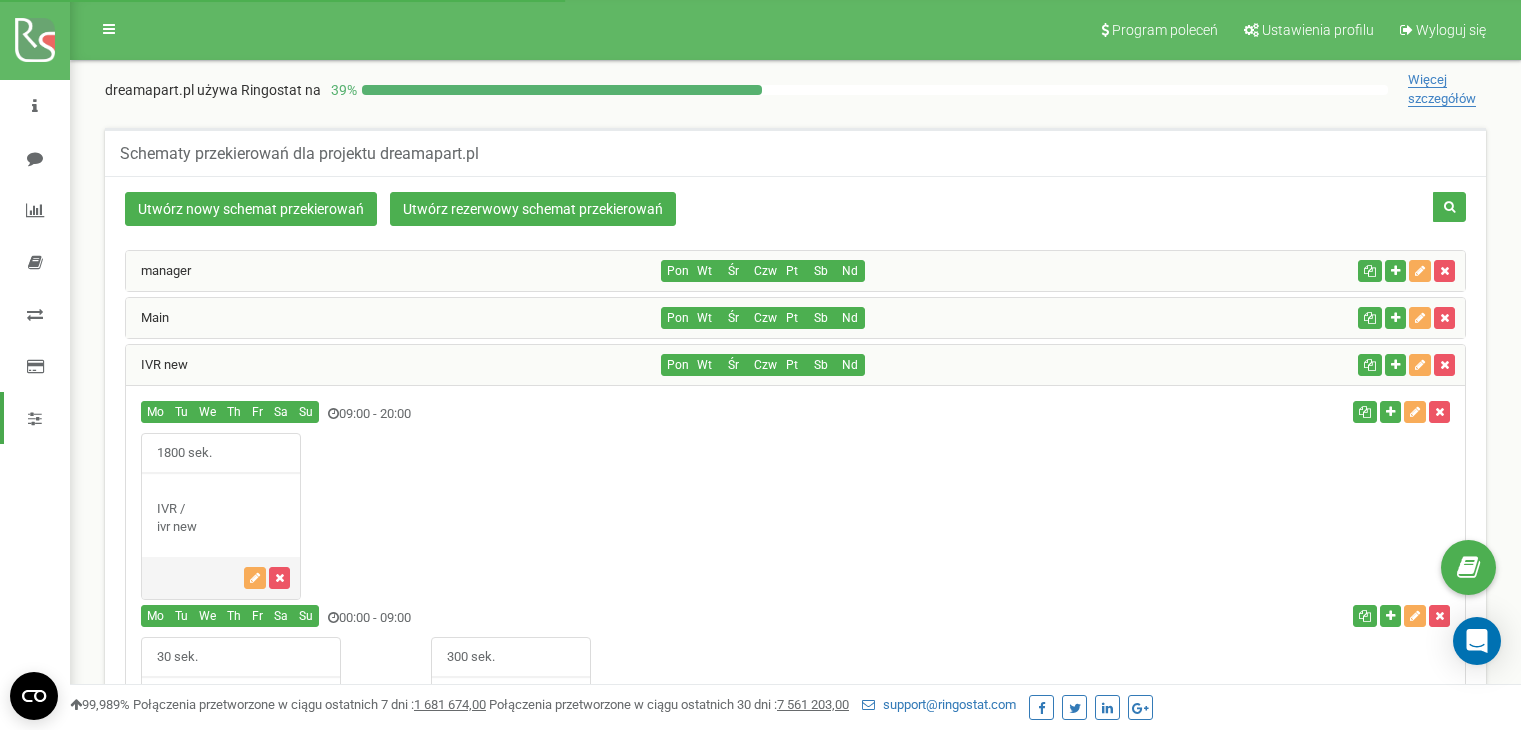scroll, scrollTop: 365, scrollLeft: 0, axis: vertical 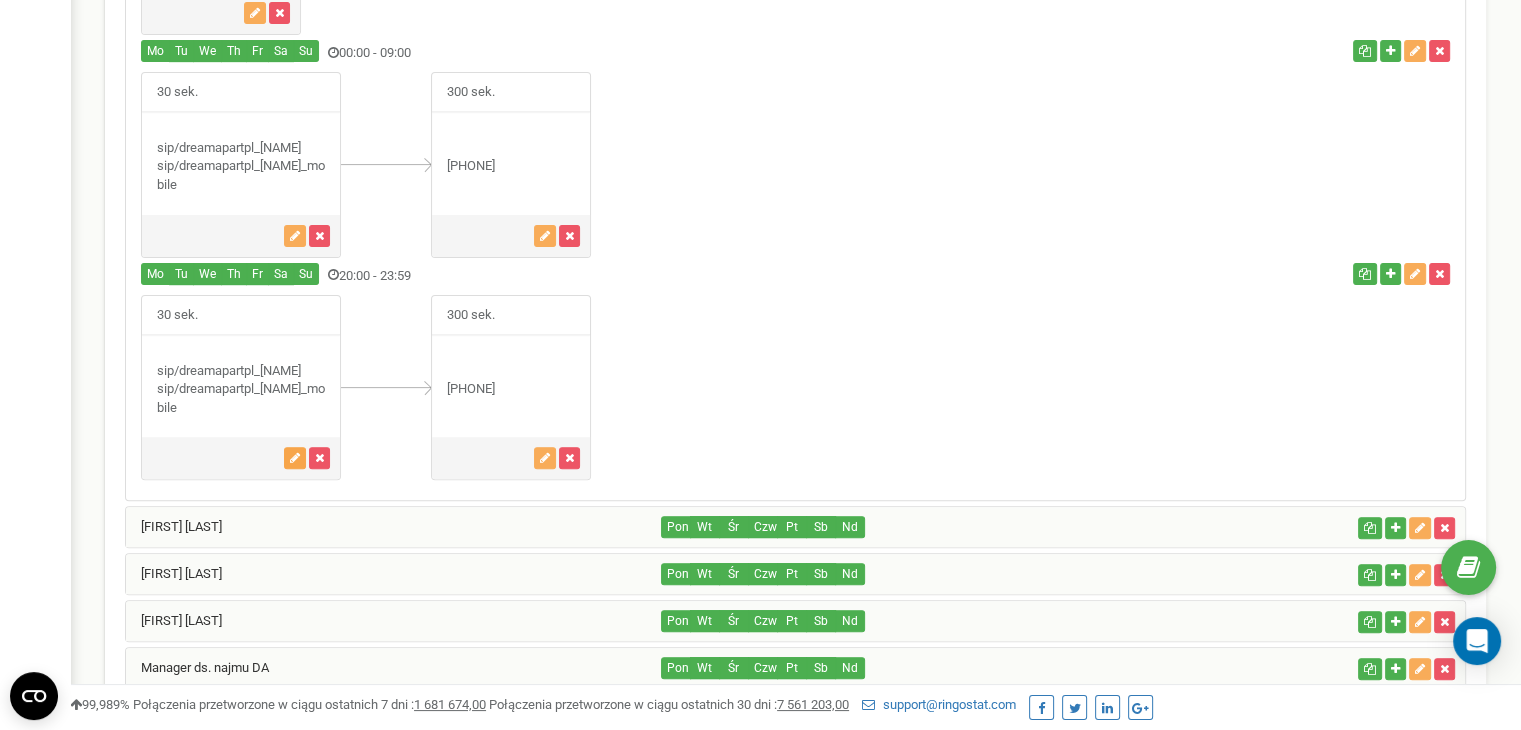 click at bounding box center [295, 458] 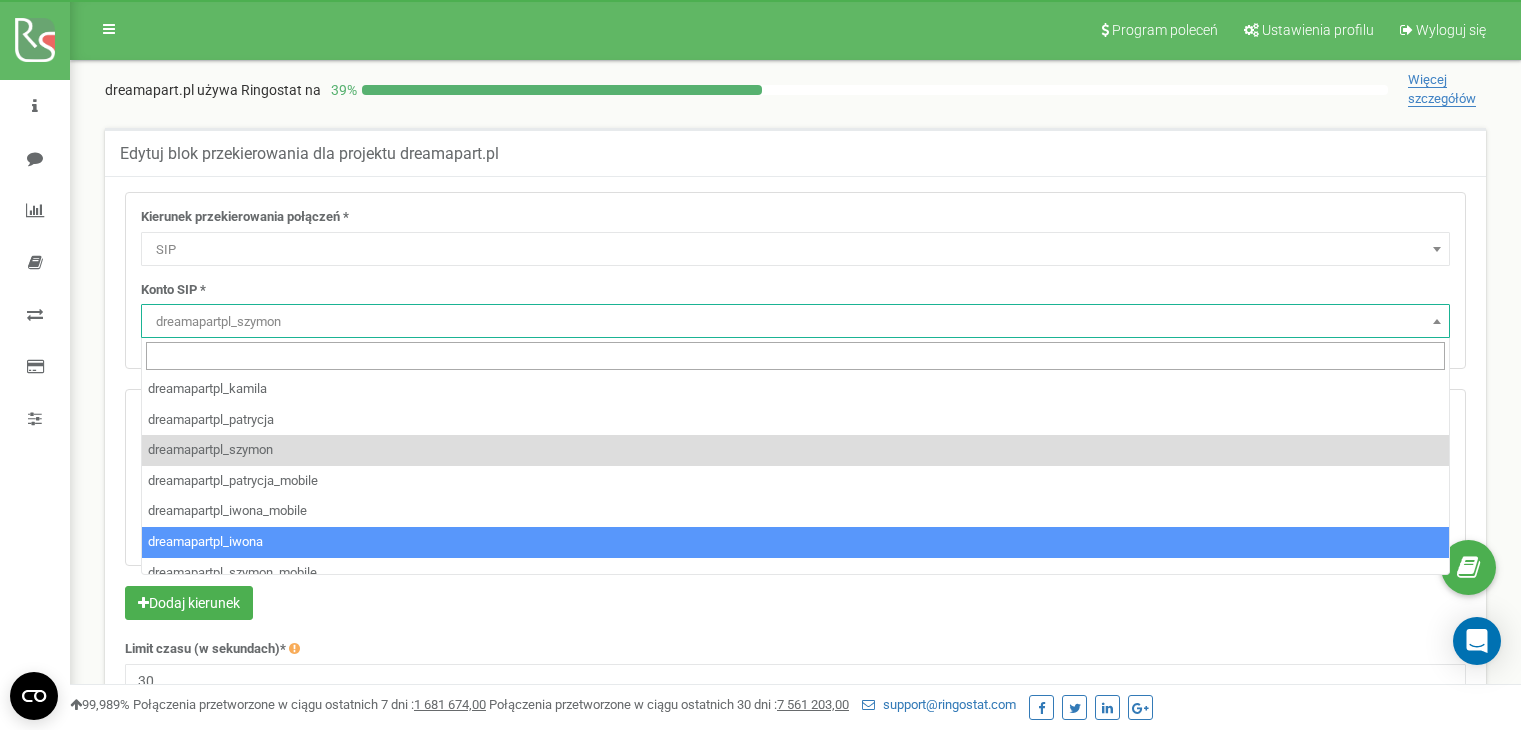 select on "SIP" 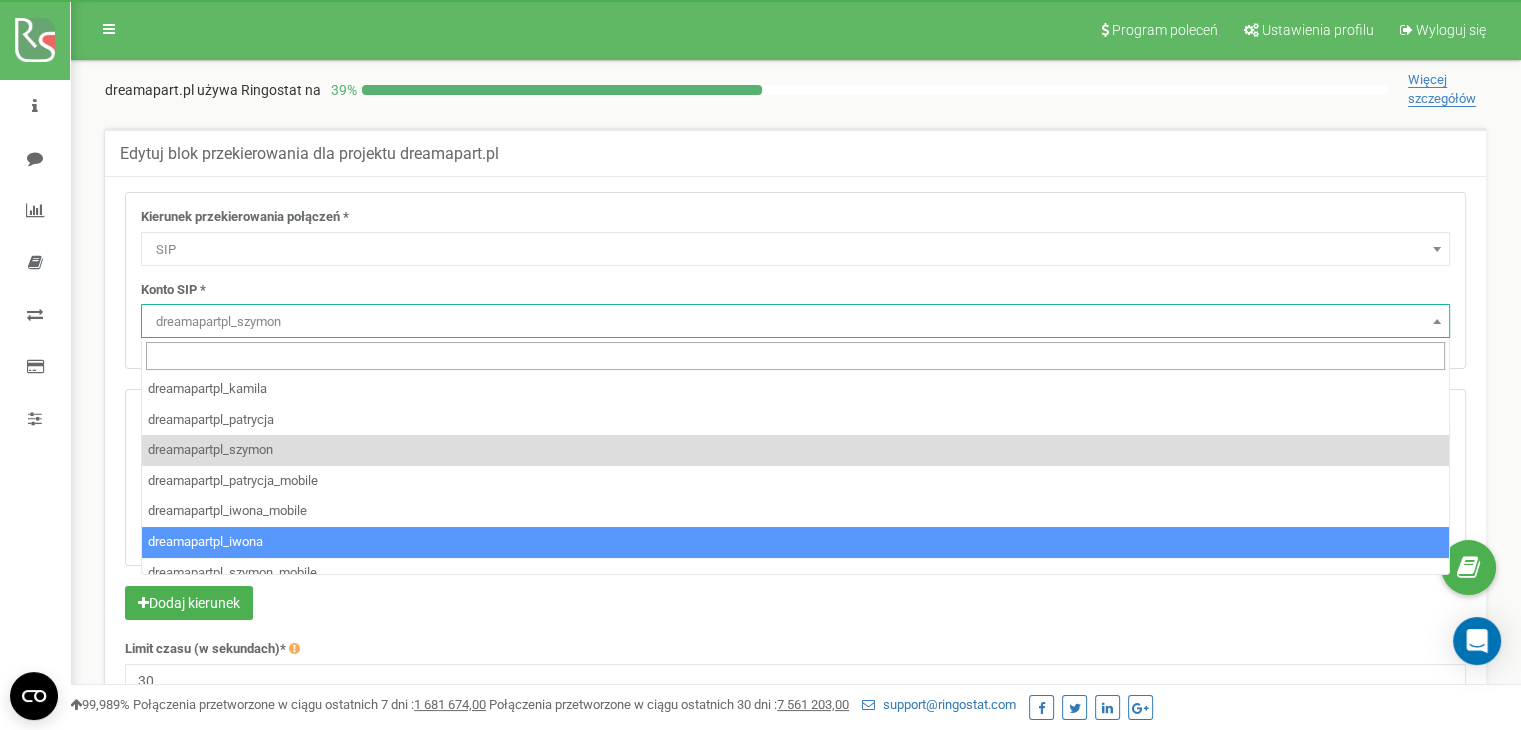 scroll, scrollTop: 0, scrollLeft: 0, axis: both 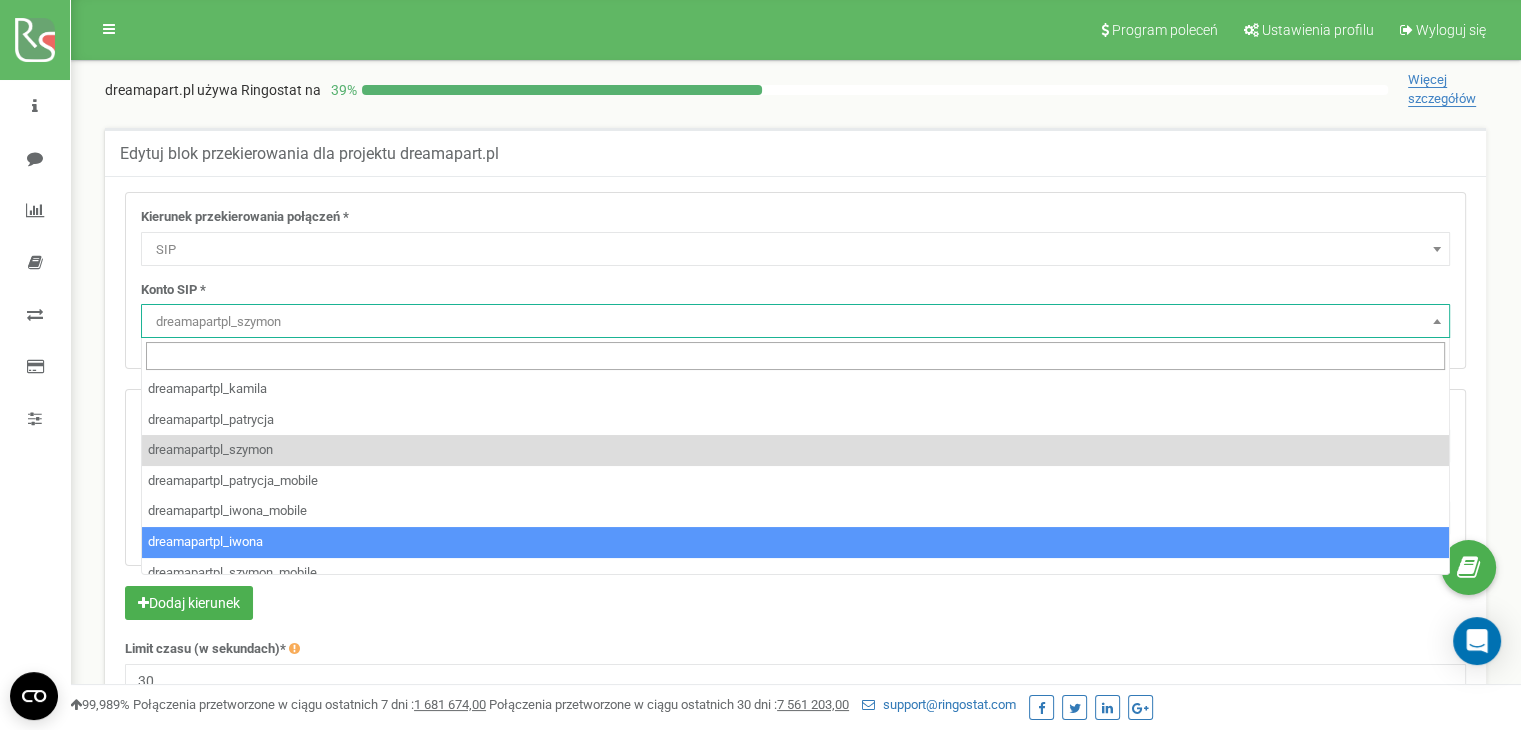 select on "dreamapartpl_iwona" 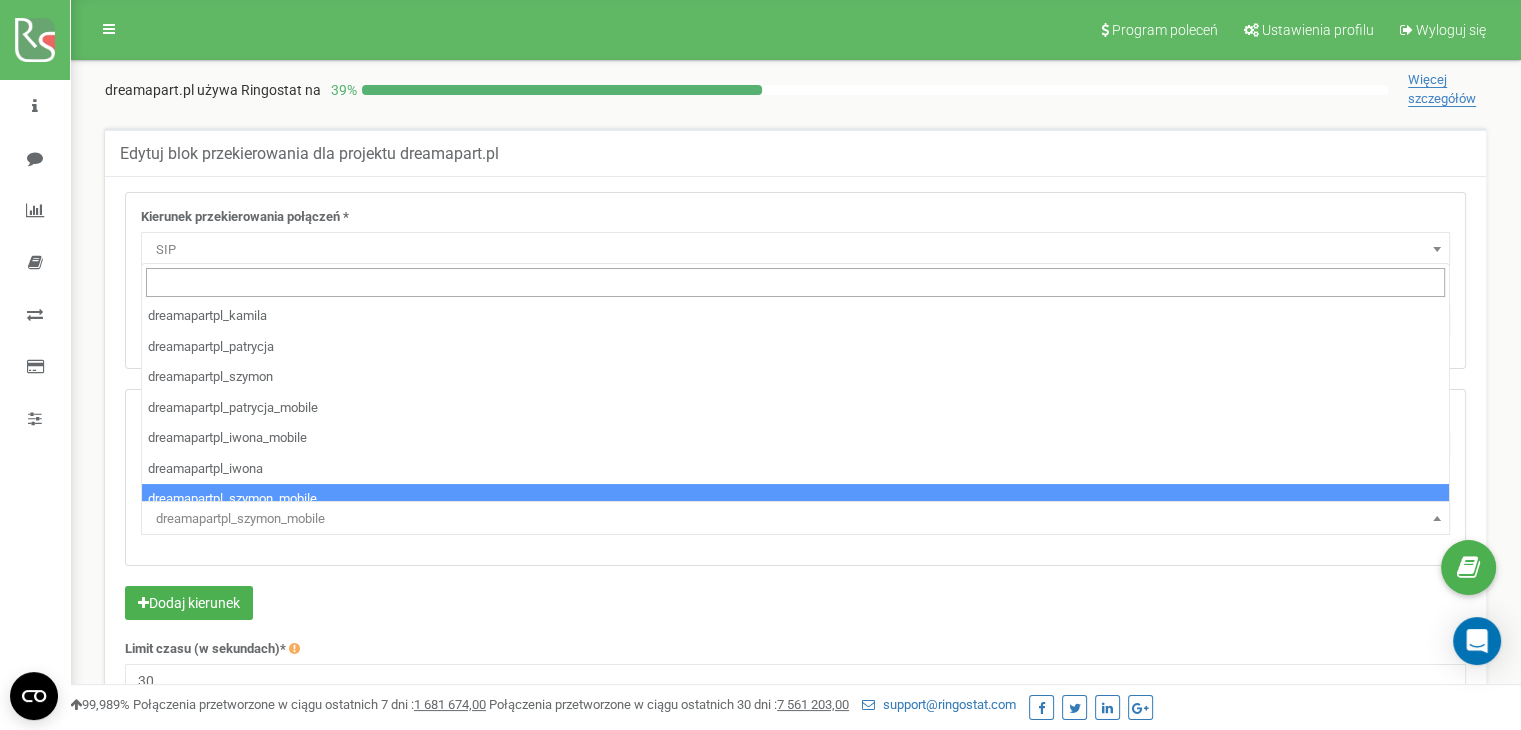 click on "dreamapartpl_szymon_mobile" at bounding box center [795, 519] 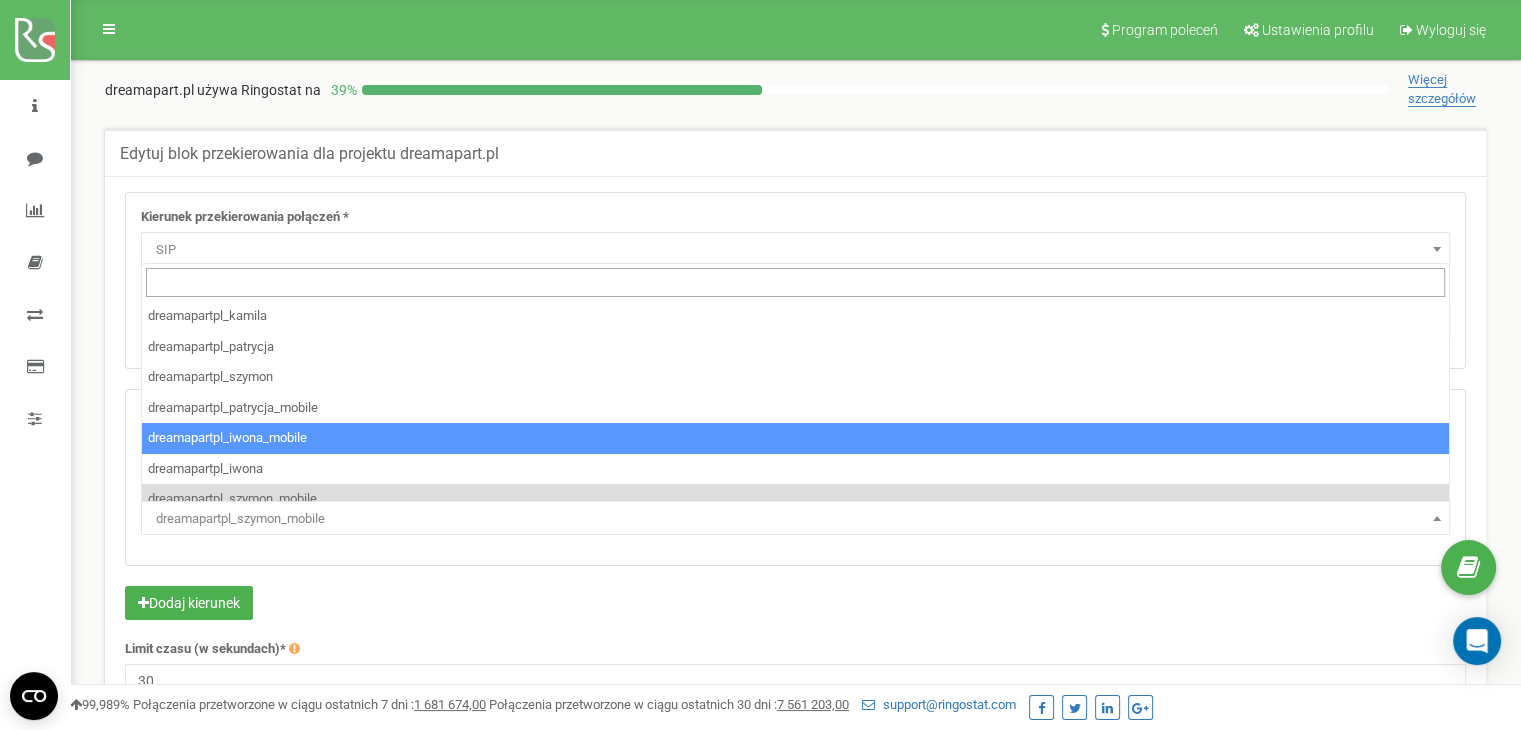 select on "dreamapartpl_iwona_mobile" 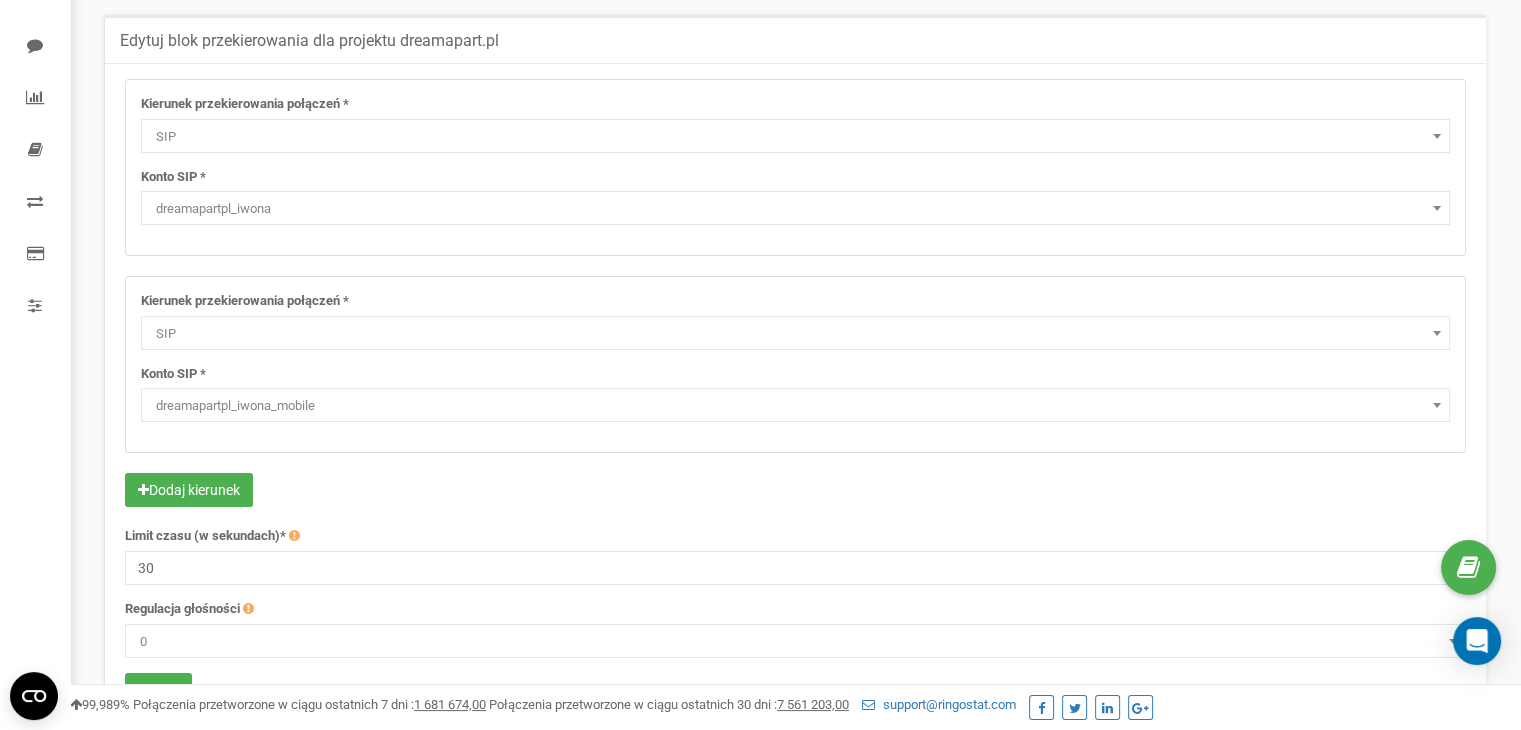 scroll, scrollTop: 200, scrollLeft: 0, axis: vertical 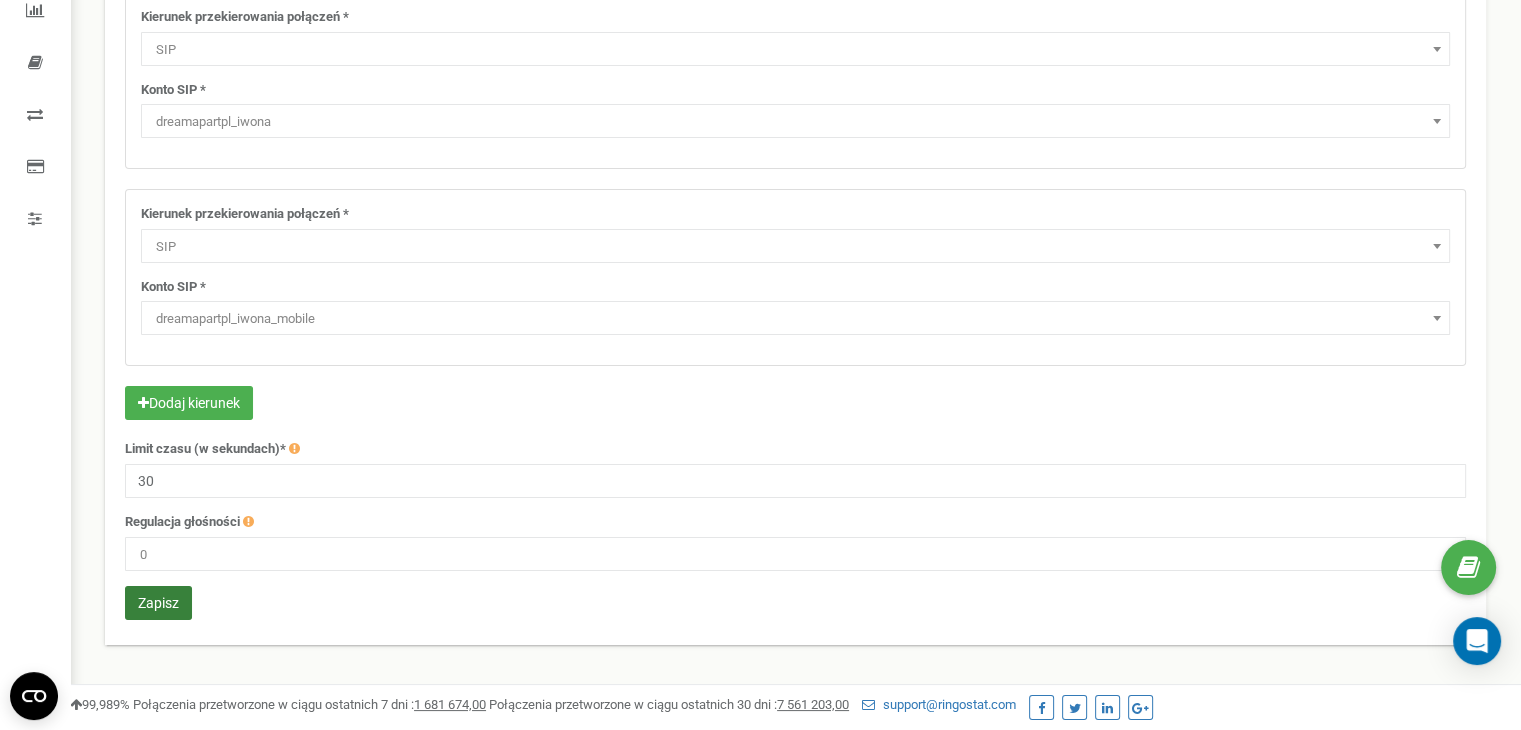 click on "Zapisz" at bounding box center (158, 603) 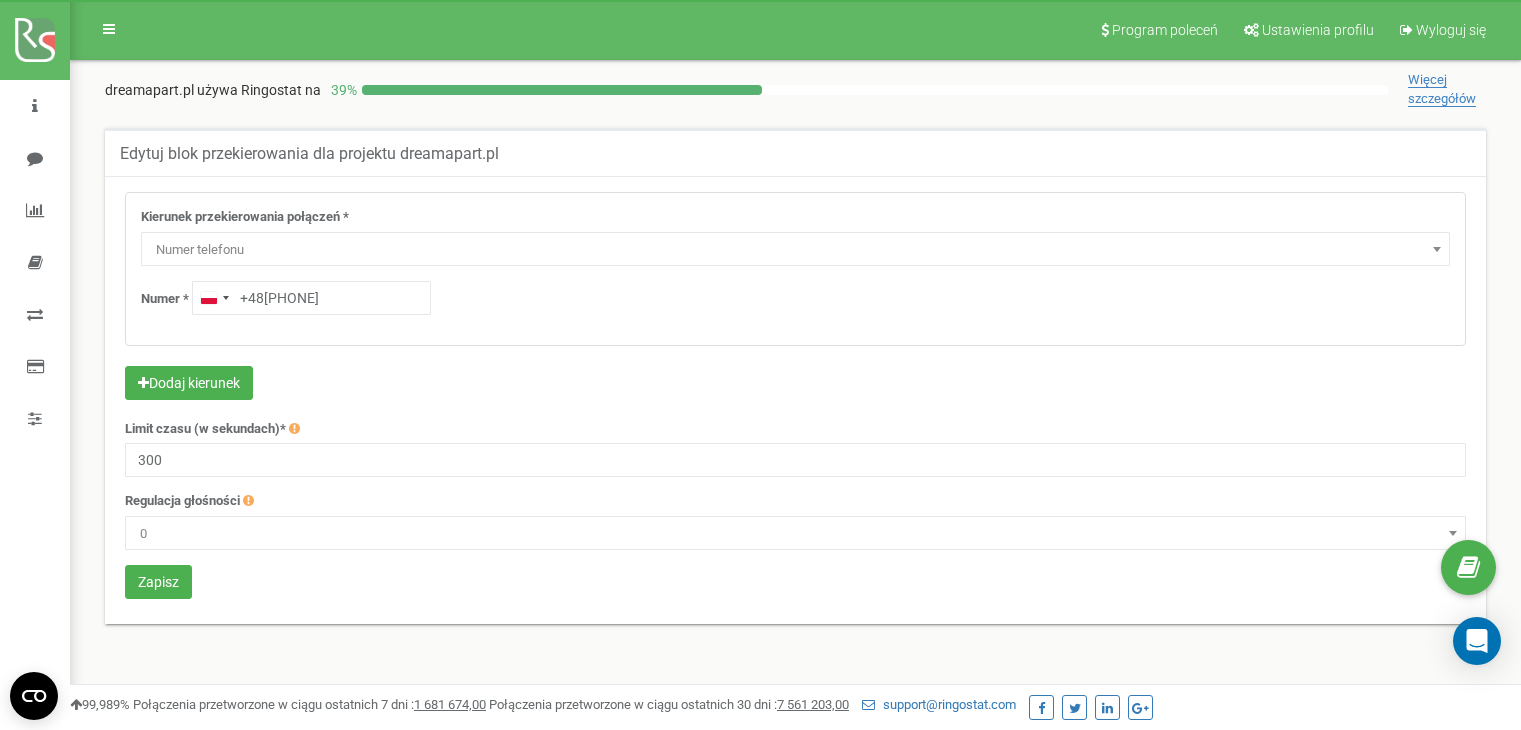 scroll, scrollTop: 0, scrollLeft: 0, axis: both 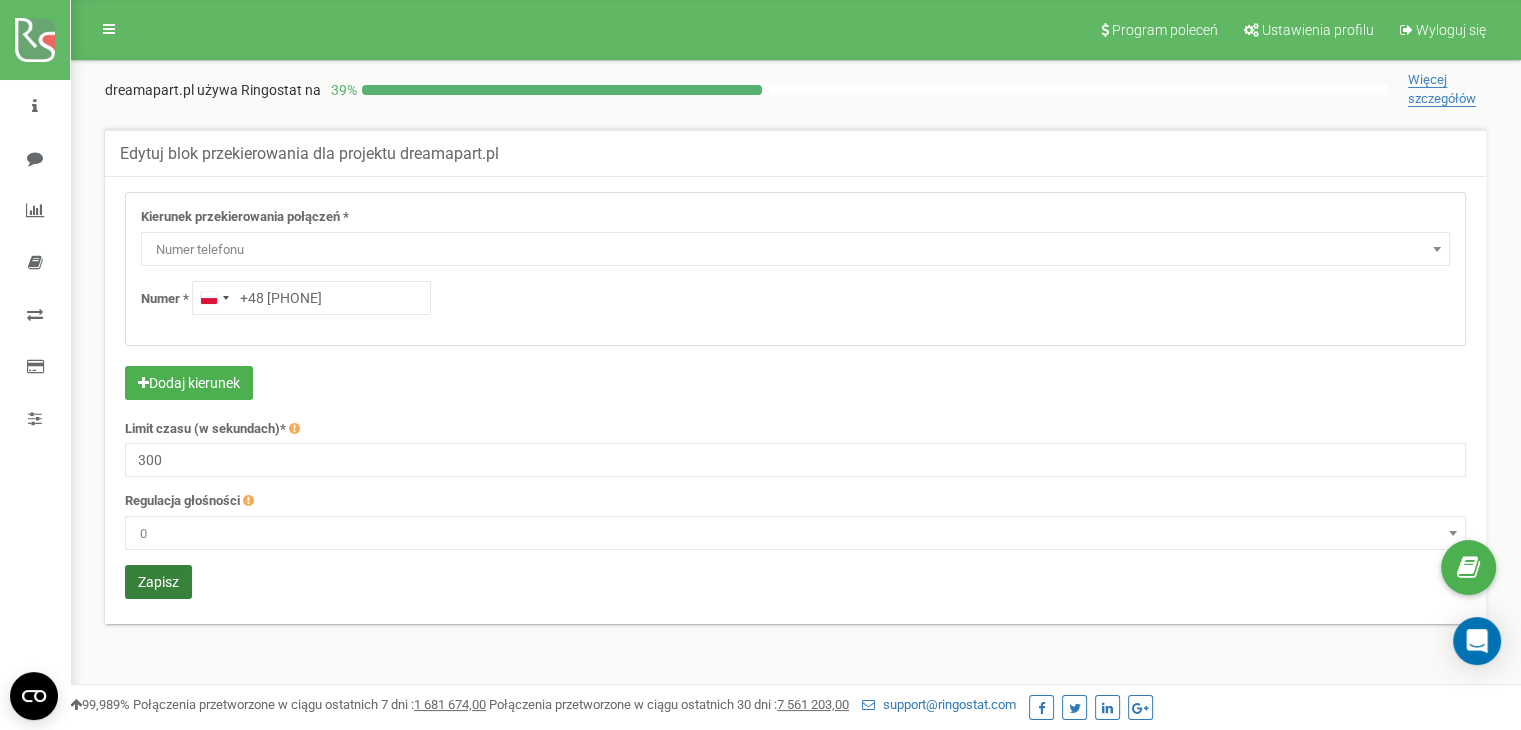 type on "+48 789 678 772" 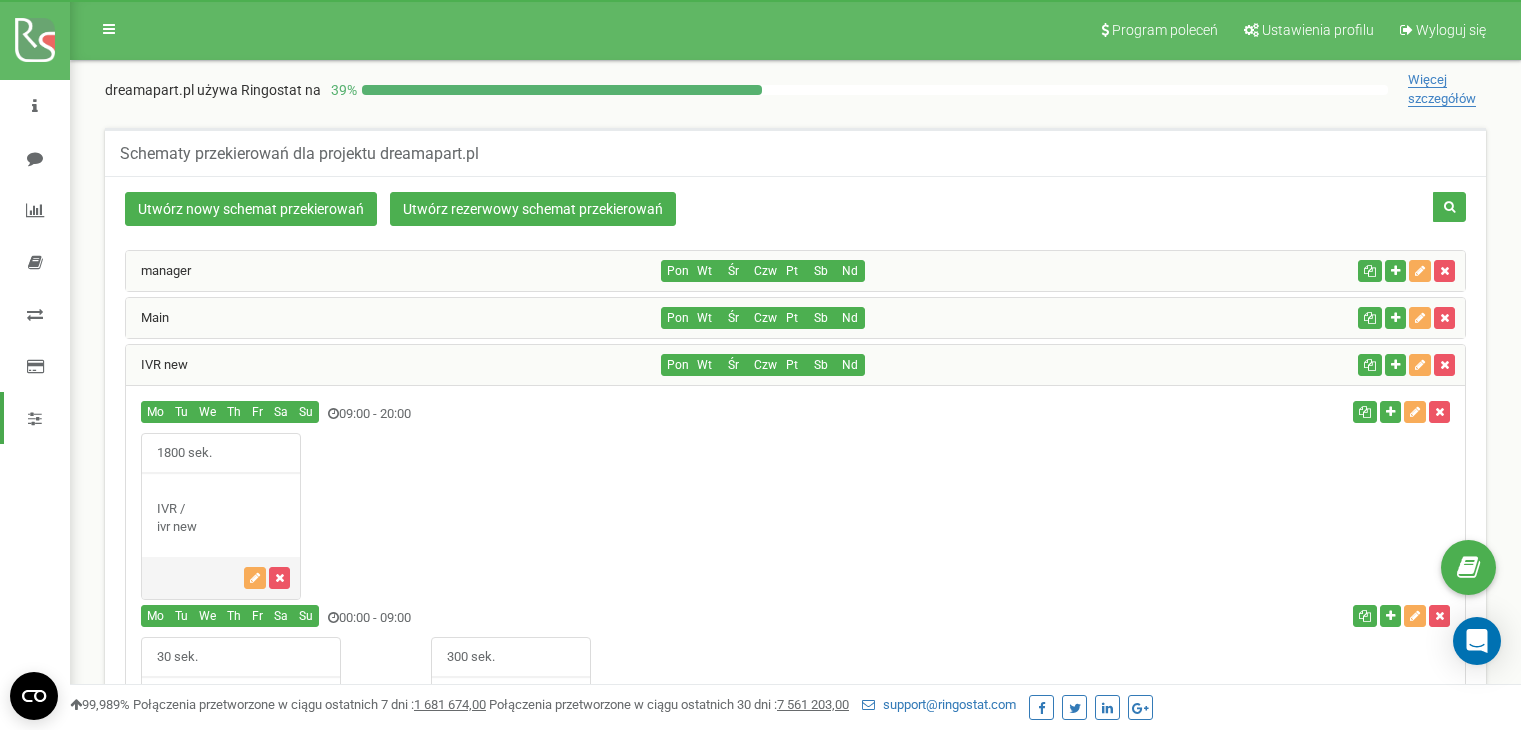 scroll, scrollTop: 383, scrollLeft: 0, axis: vertical 